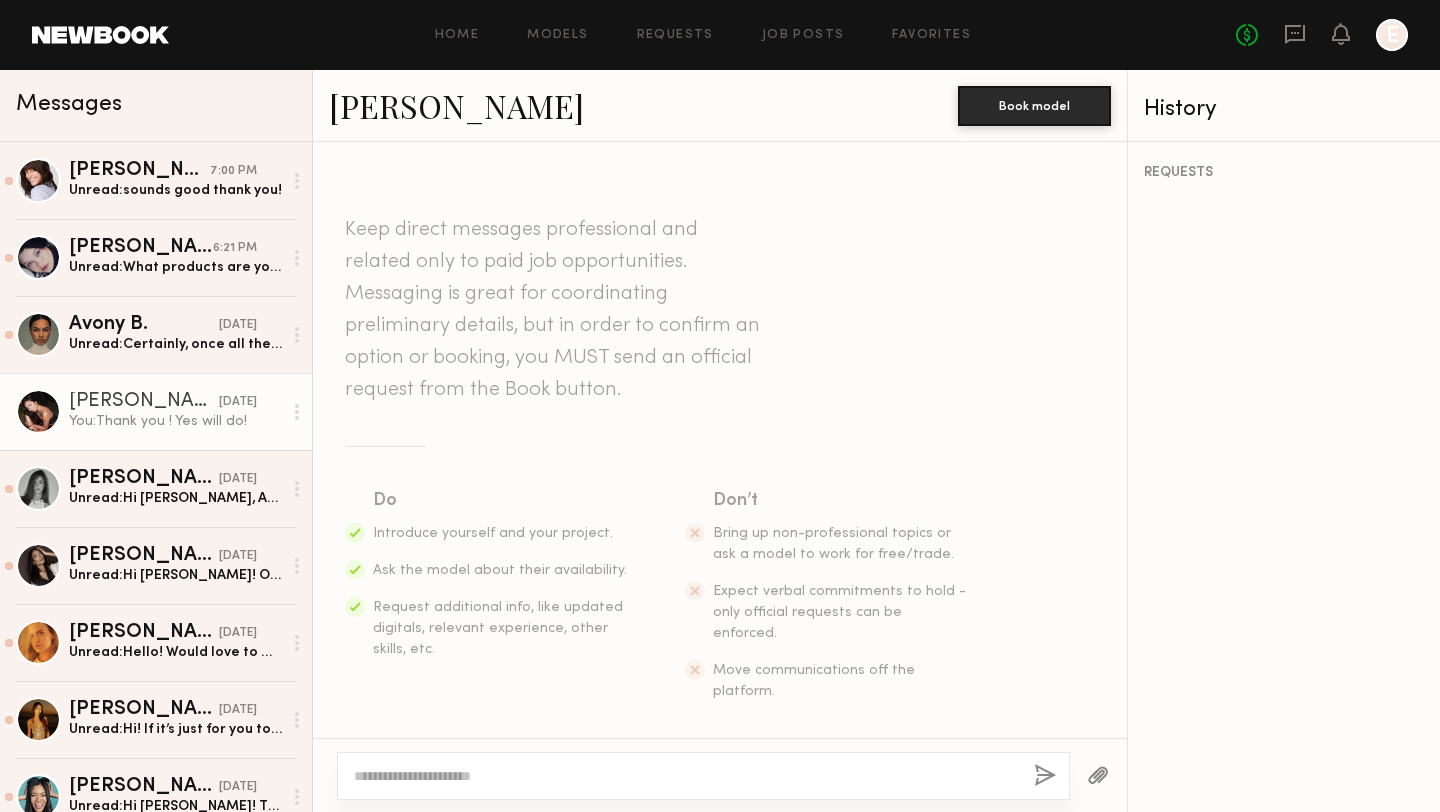 scroll, scrollTop: 0, scrollLeft: 0, axis: both 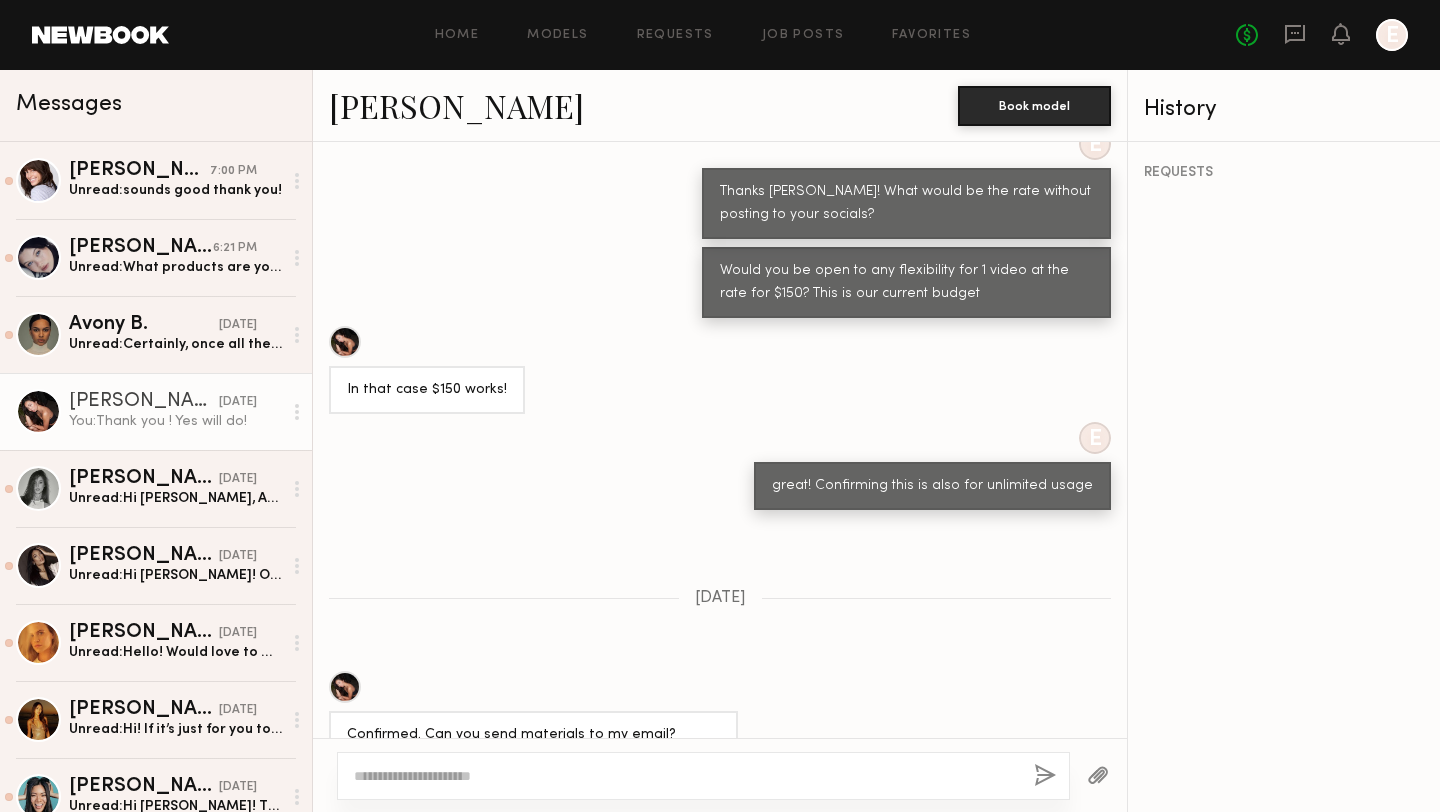 click on "[PERSON_NAME]" 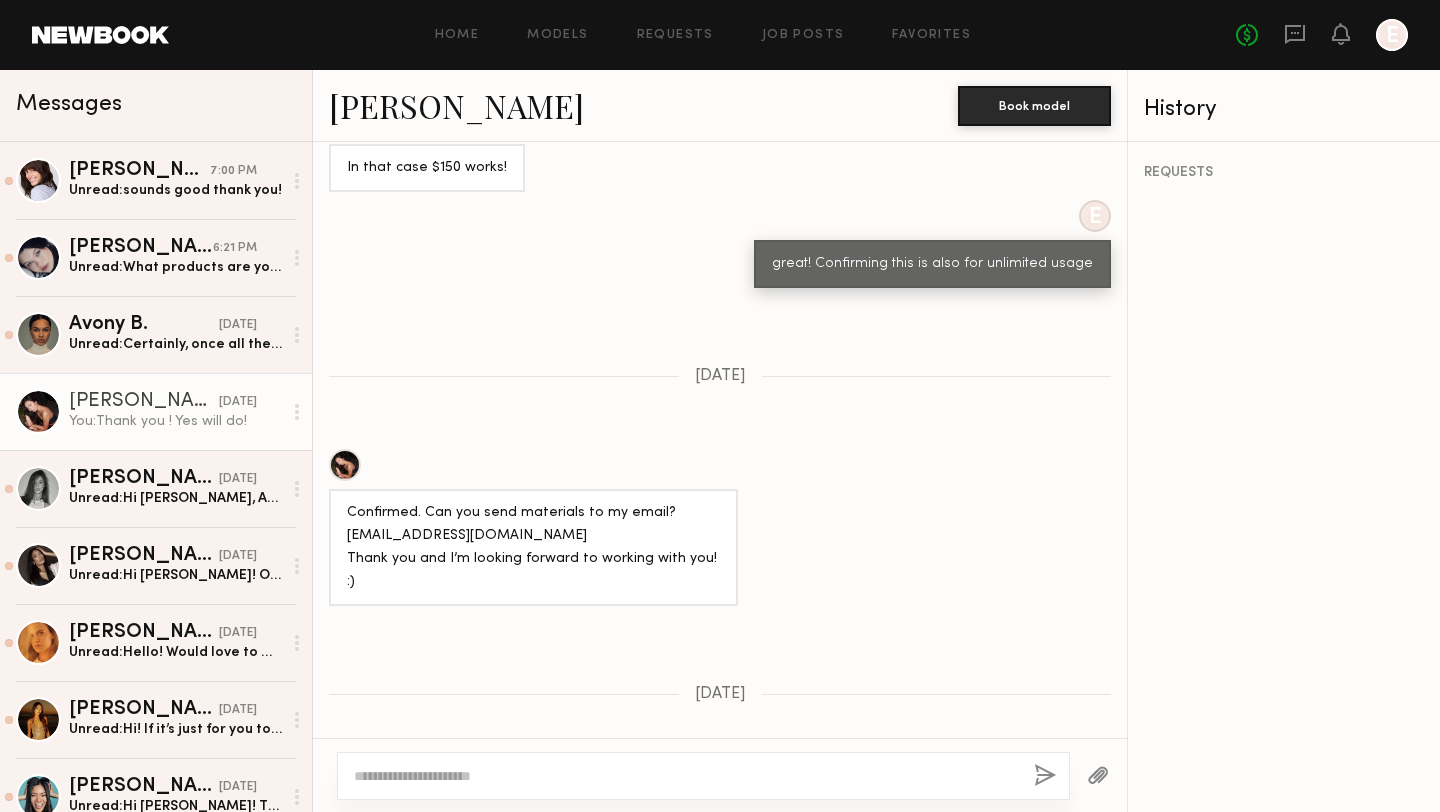 scroll, scrollTop: 1866, scrollLeft: 0, axis: vertical 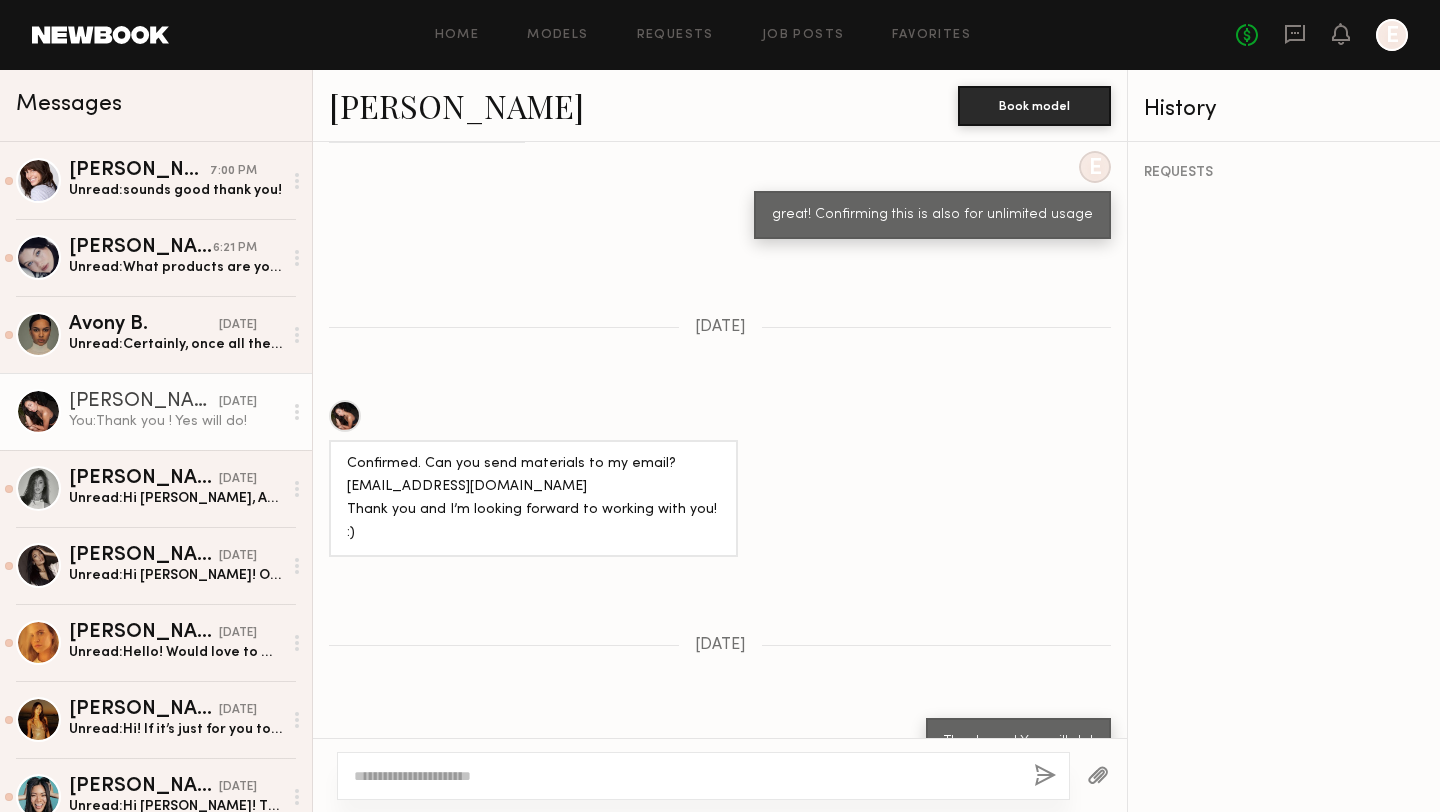 click 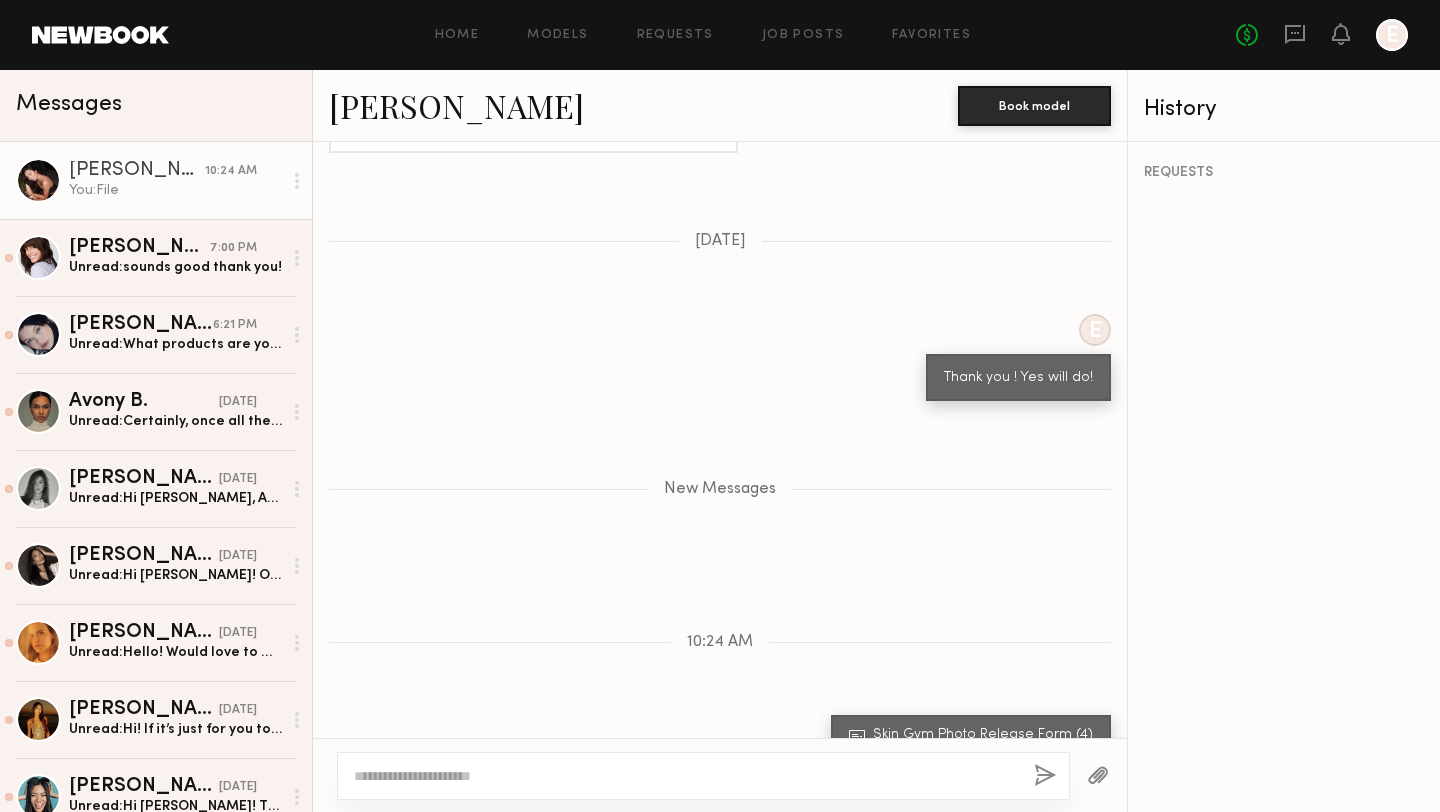 click 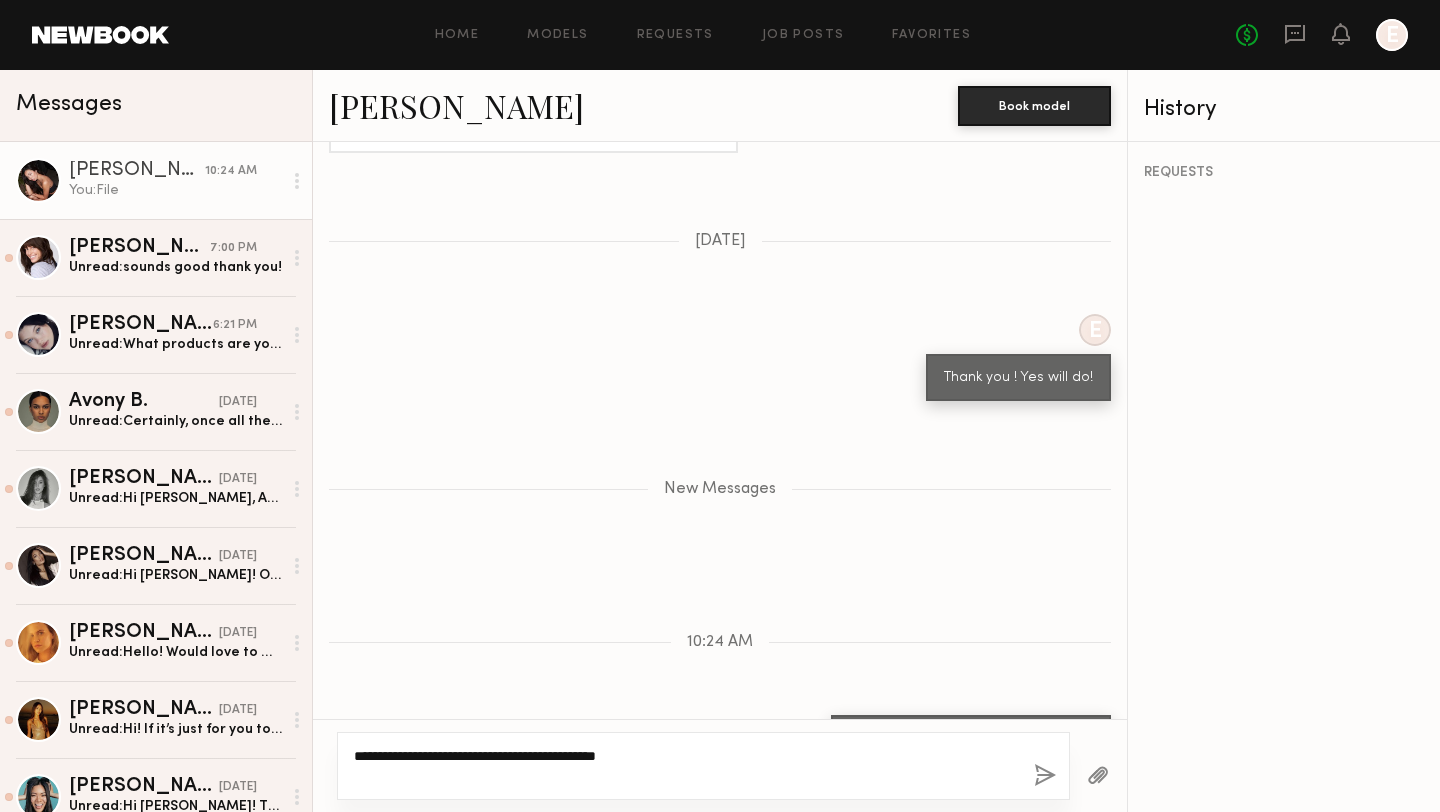 type on "**********" 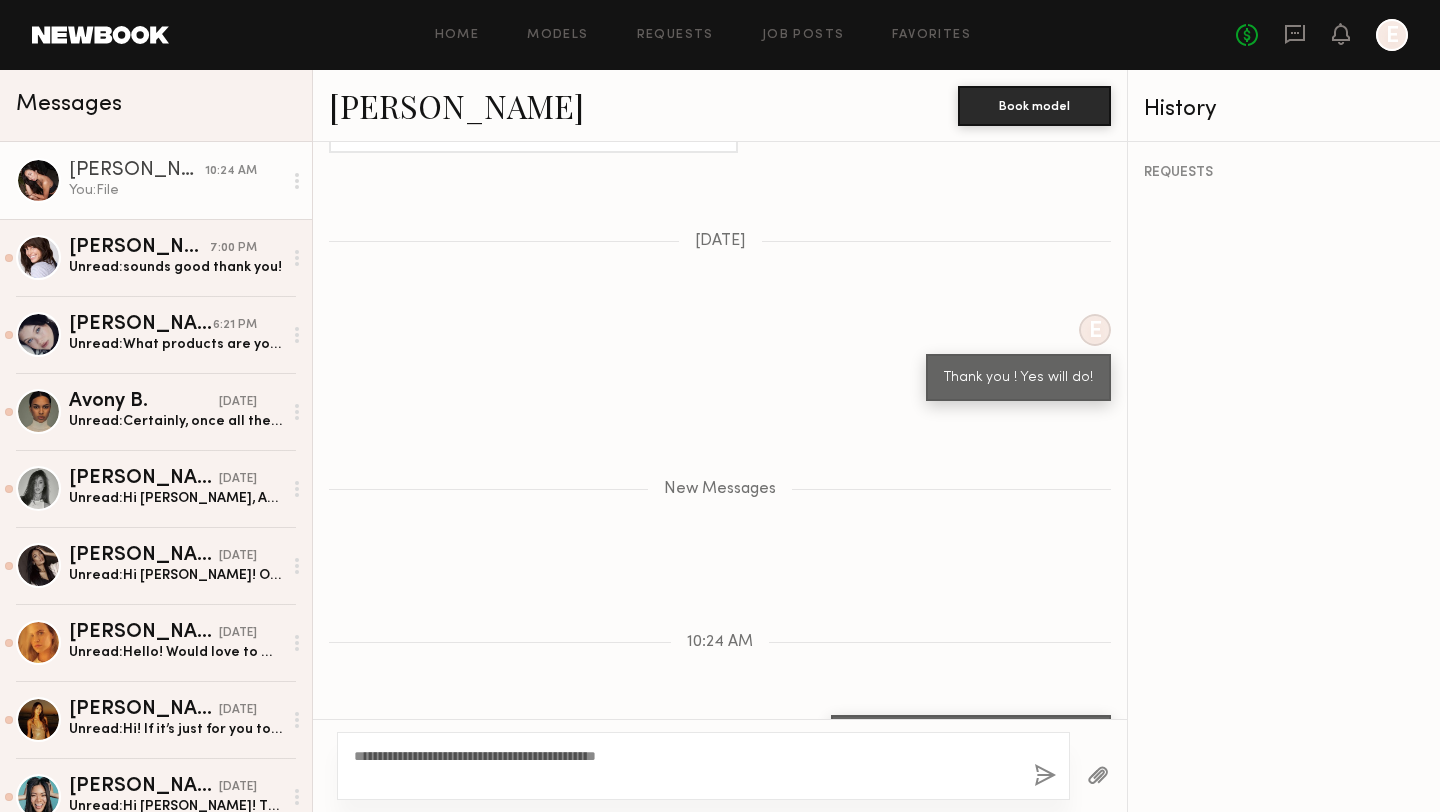 drag, startPoint x: 674, startPoint y: 745, endPoint x: 560, endPoint y: 745, distance: 114 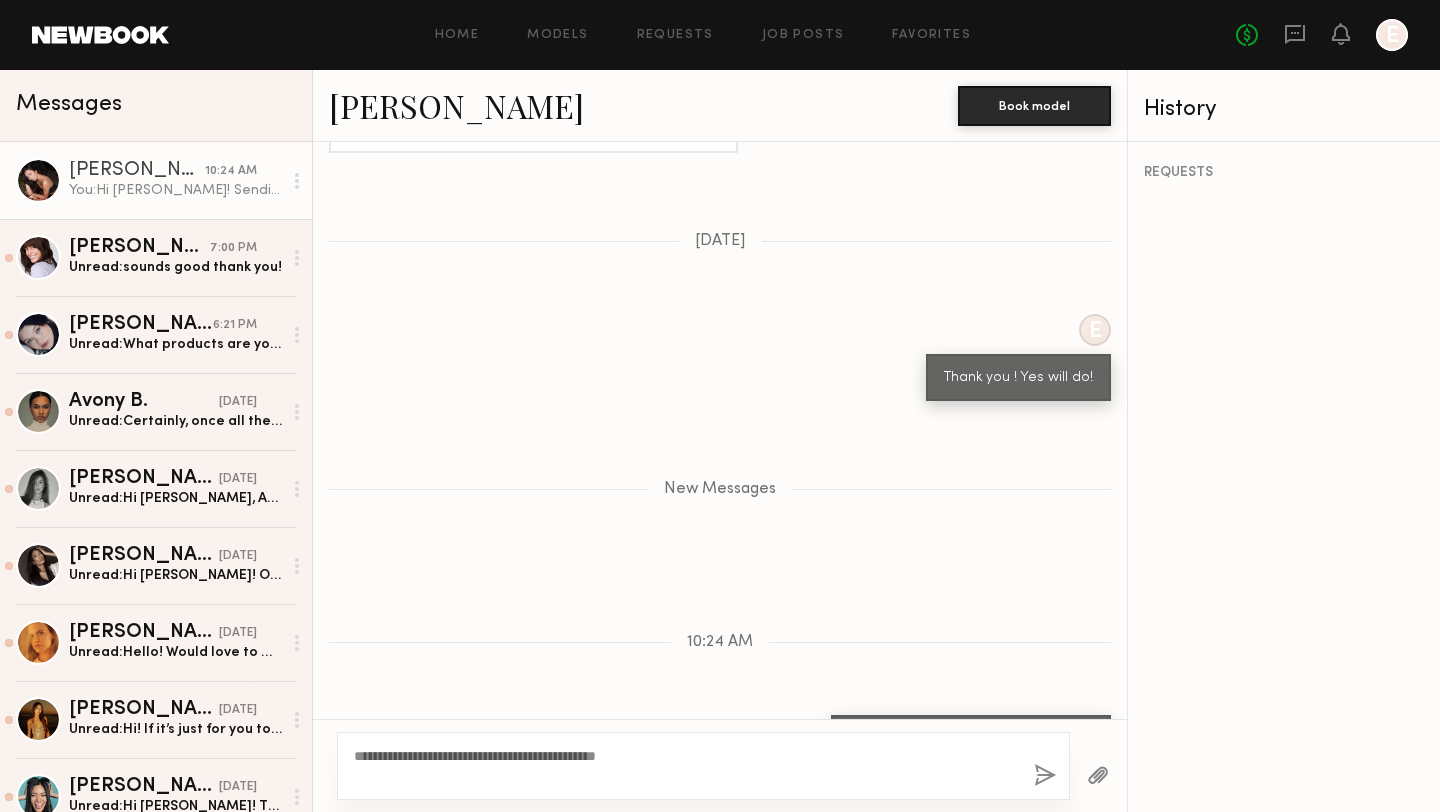 scroll, scrollTop: 2326, scrollLeft: 0, axis: vertical 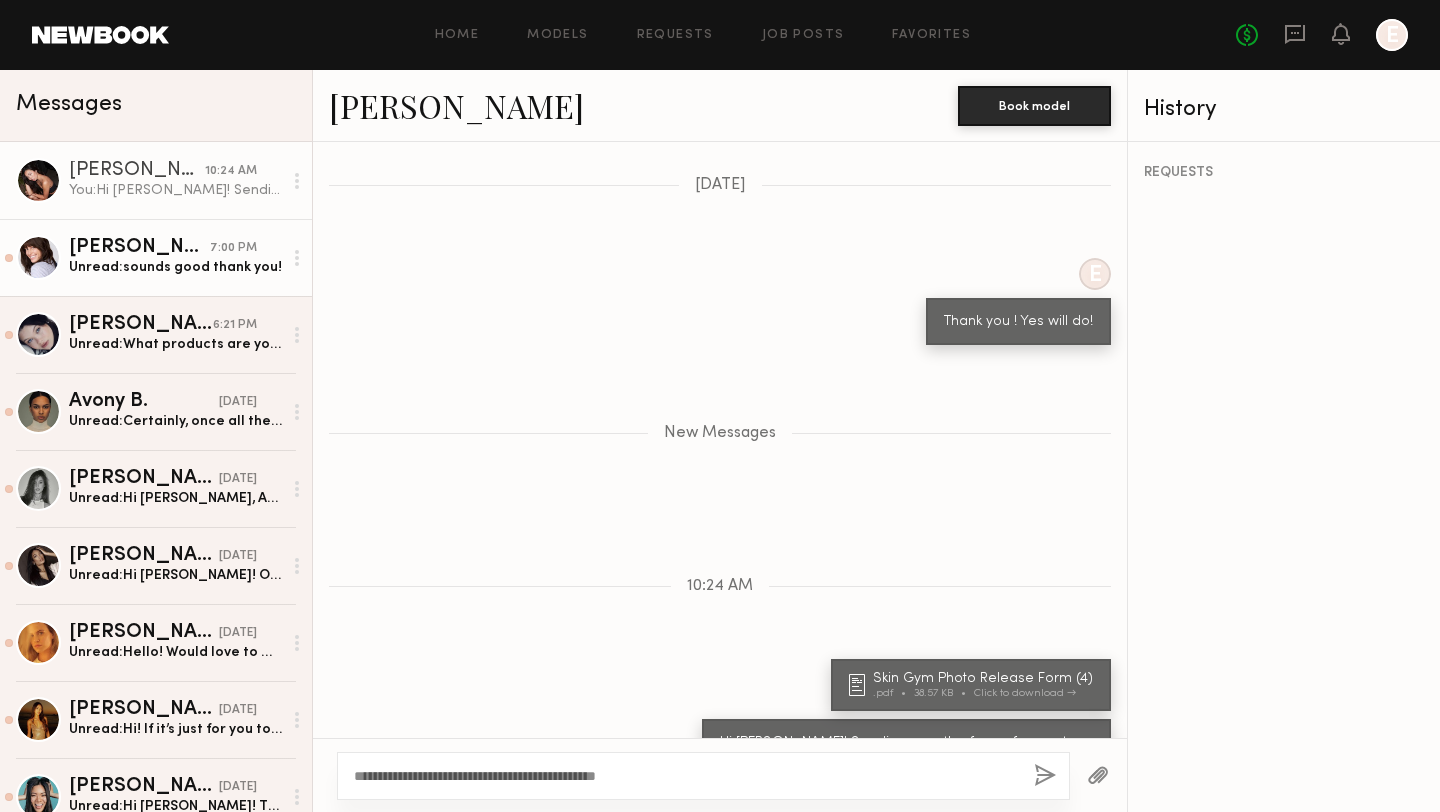 click on "Unread:  sounds good thank you!" 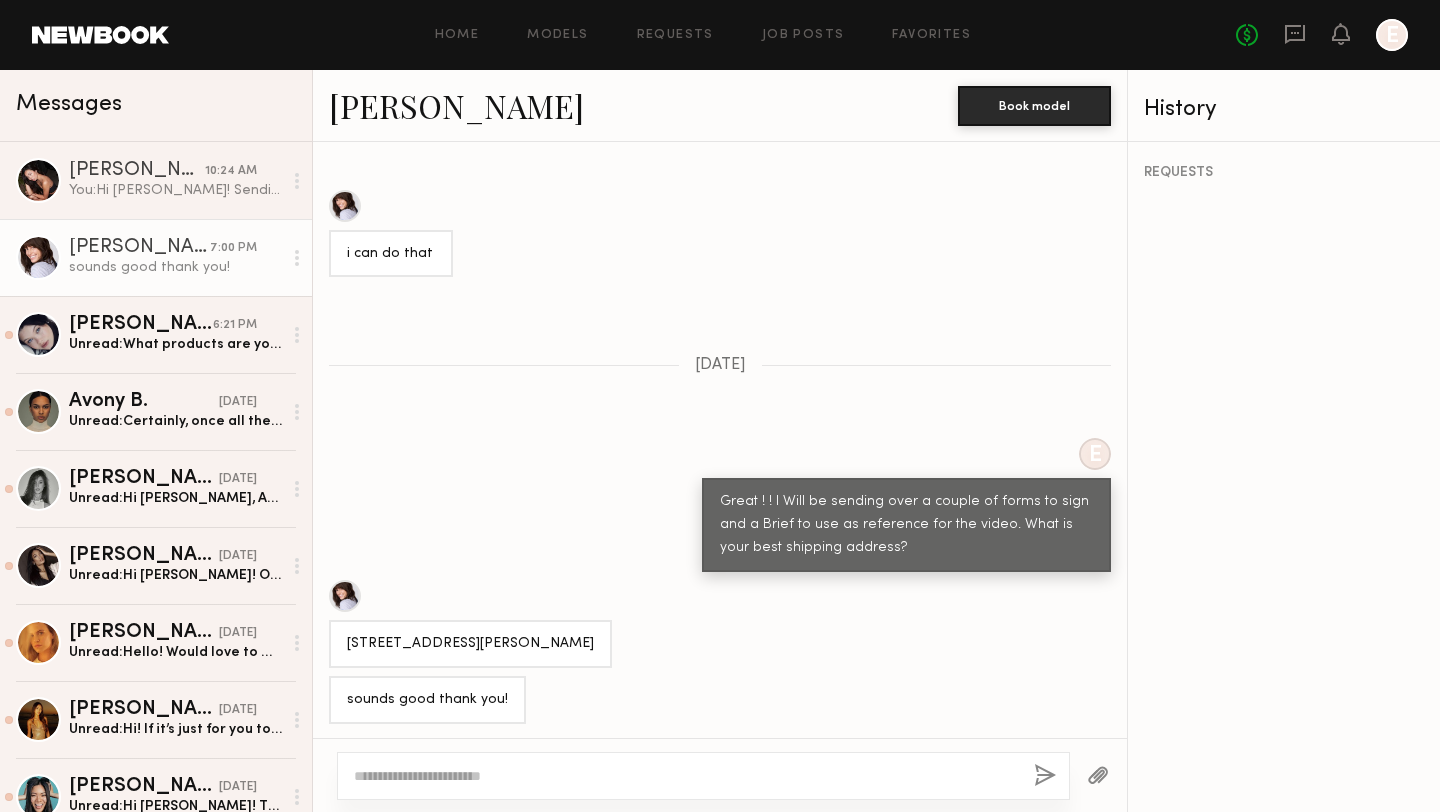scroll, scrollTop: 1158, scrollLeft: 0, axis: vertical 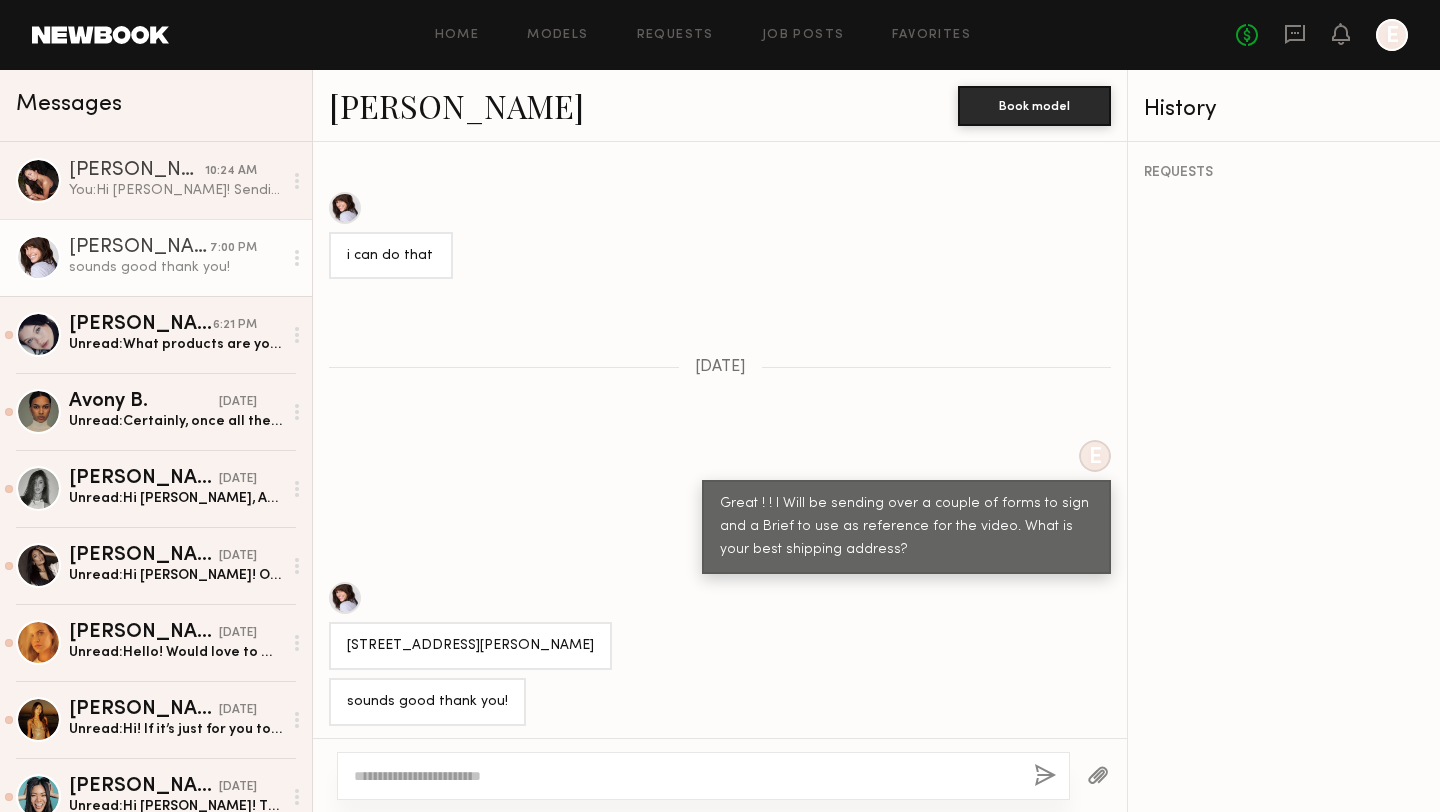 click 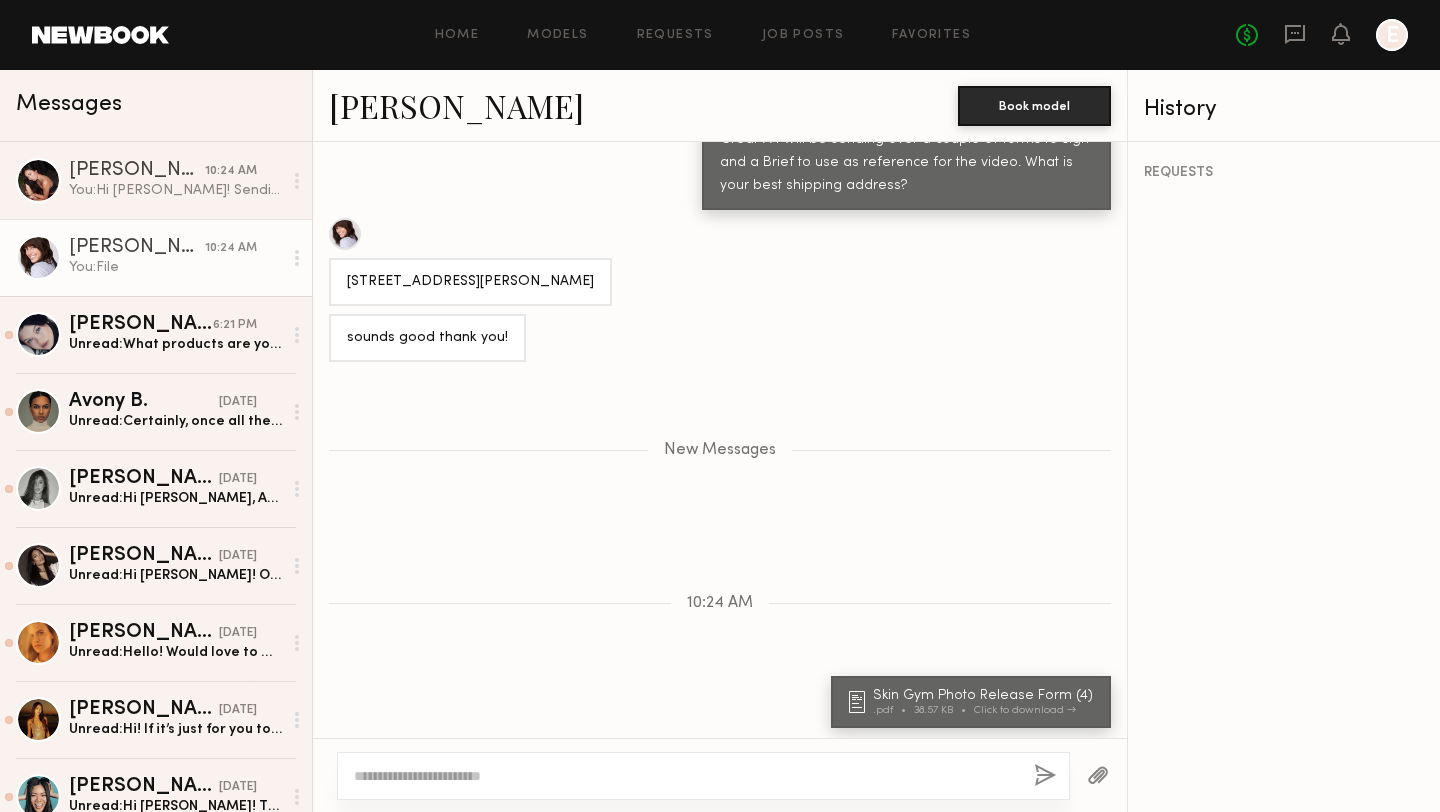 click 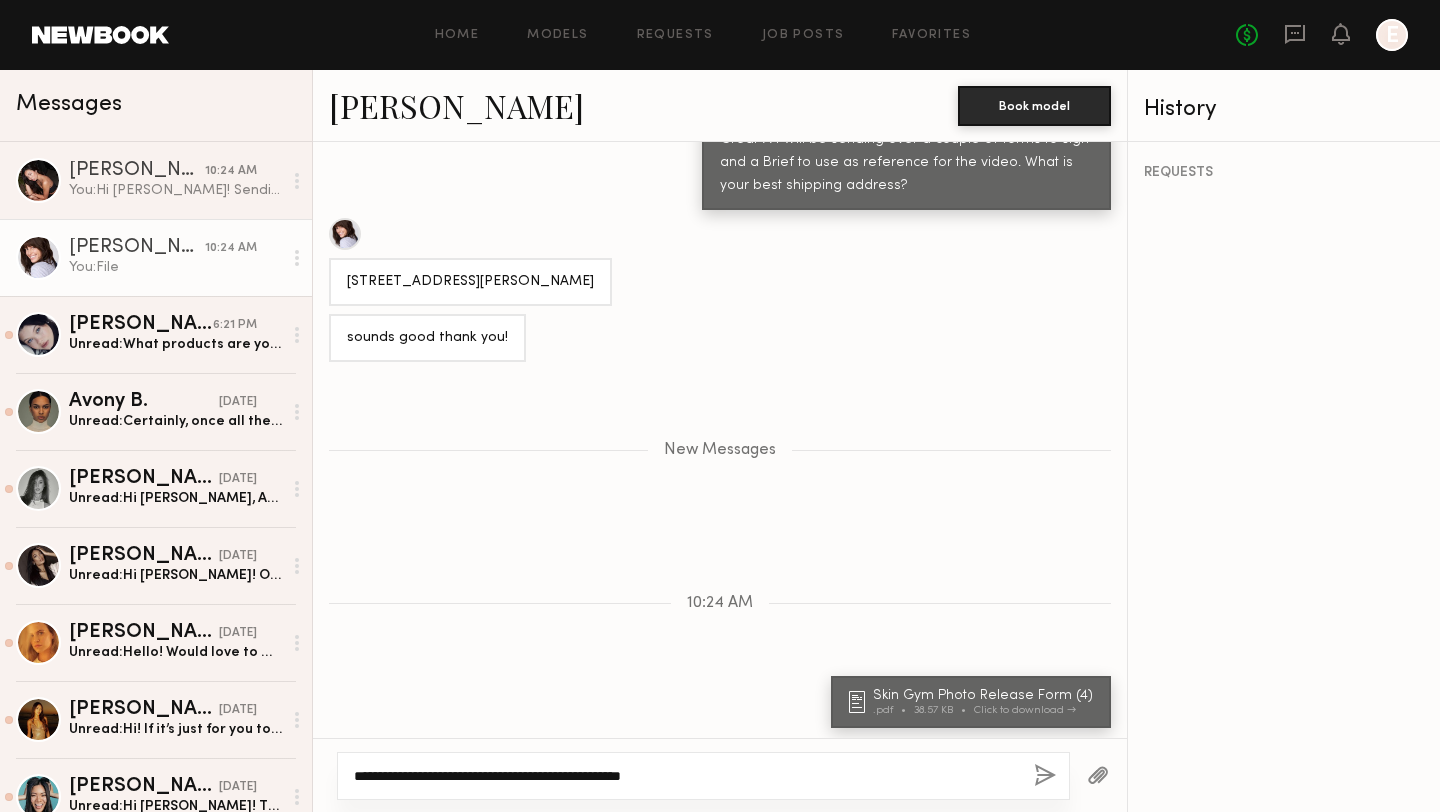 type on "**********" 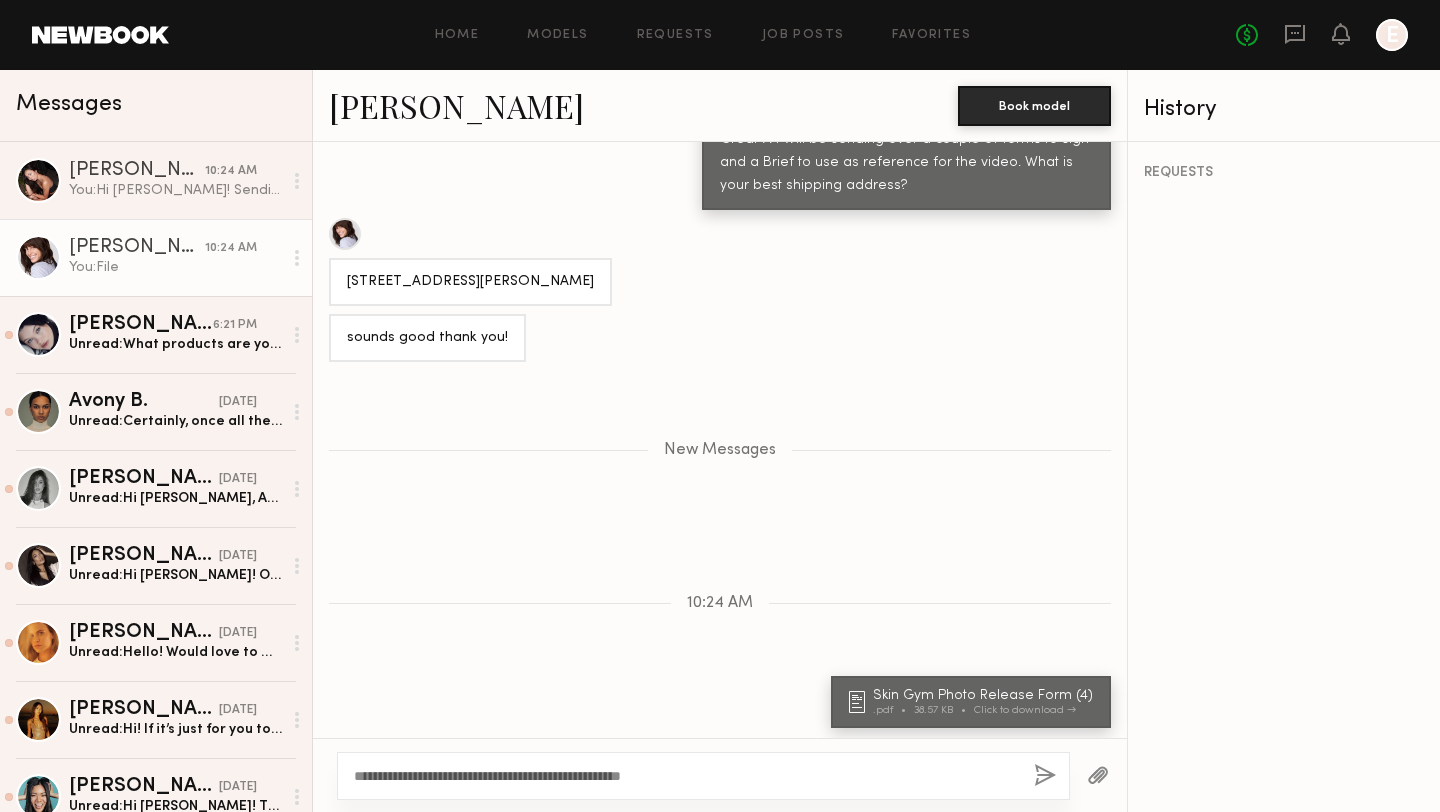 click 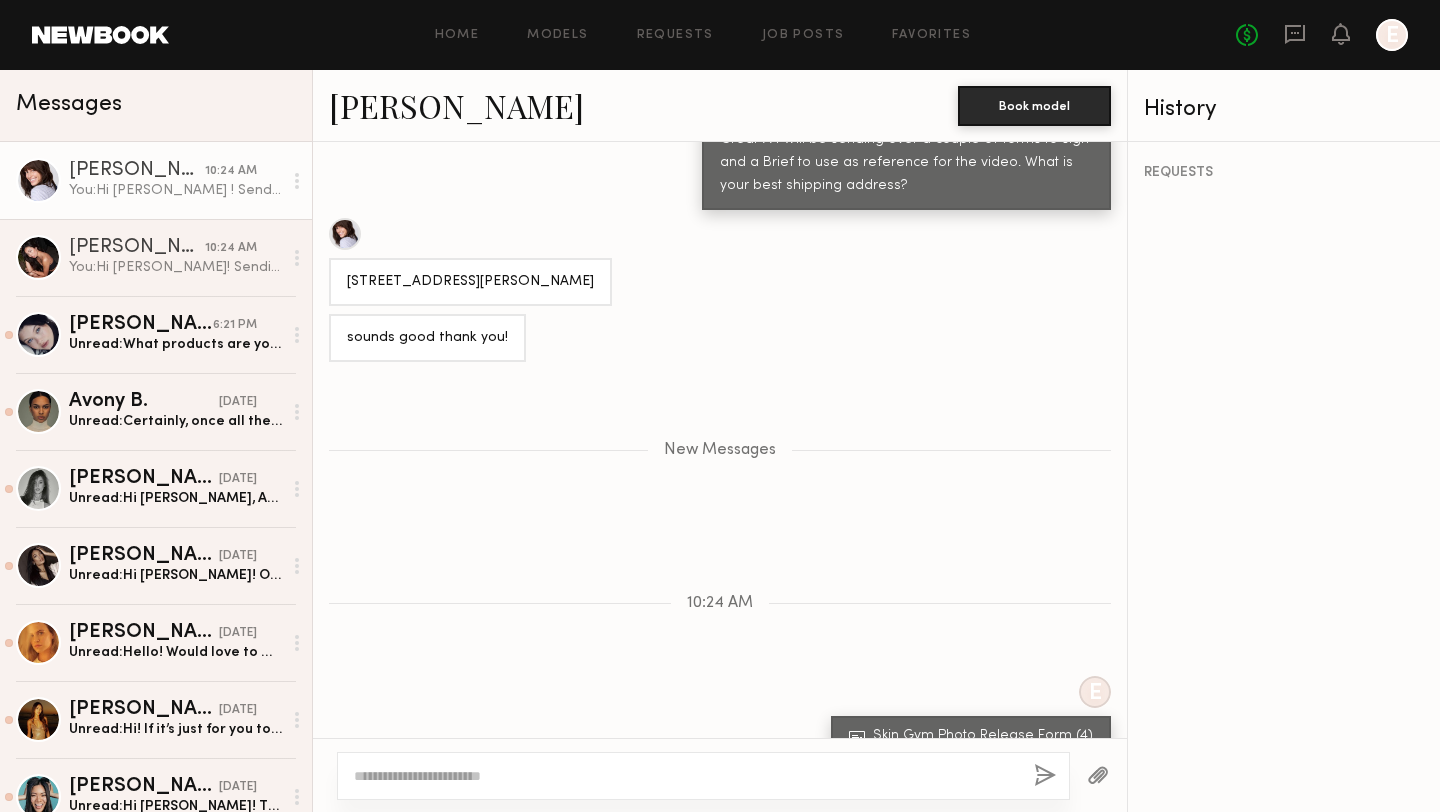 scroll, scrollTop: 1617, scrollLeft: 0, axis: vertical 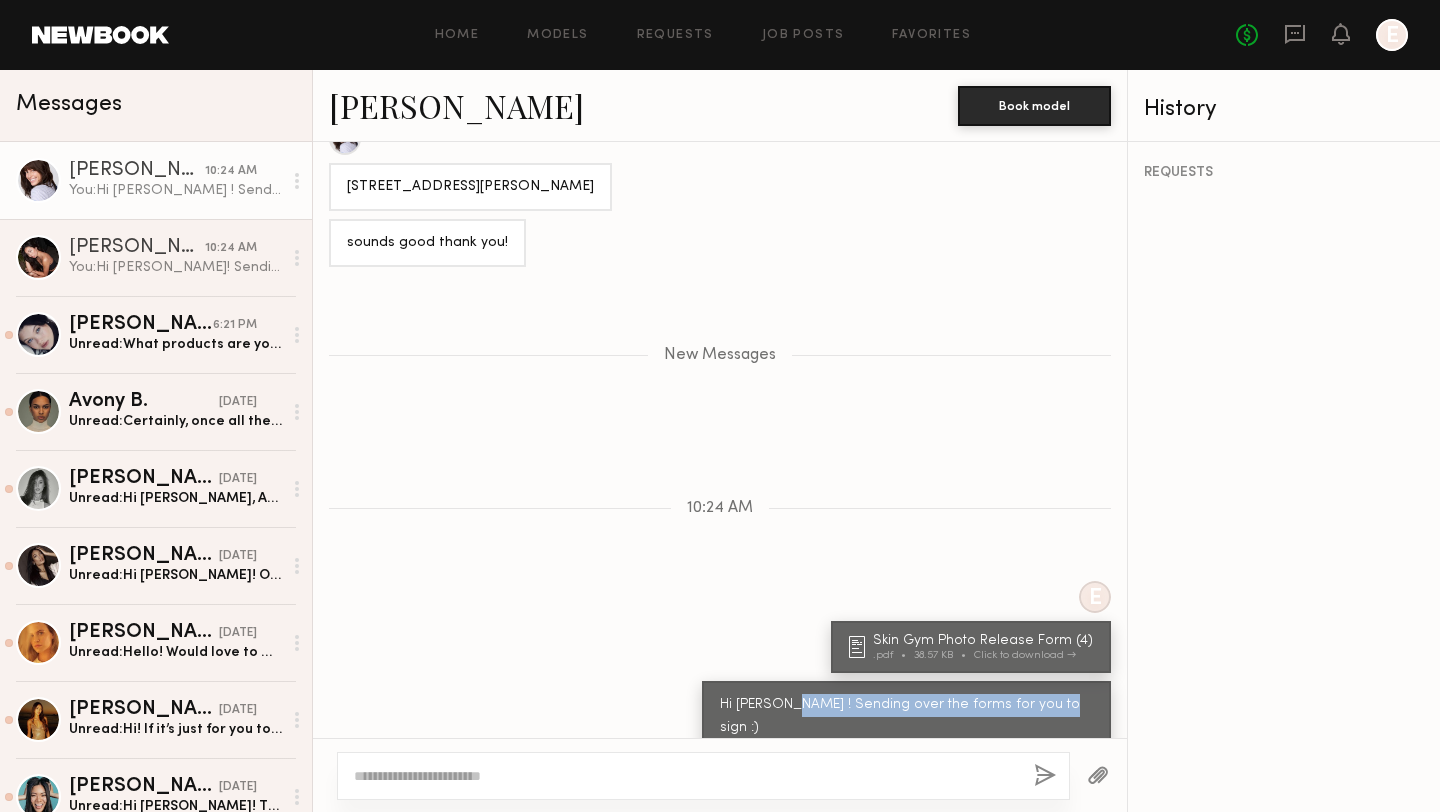 drag, startPoint x: 844, startPoint y: 696, endPoint x: 1118, endPoint y: 693, distance: 274.01642 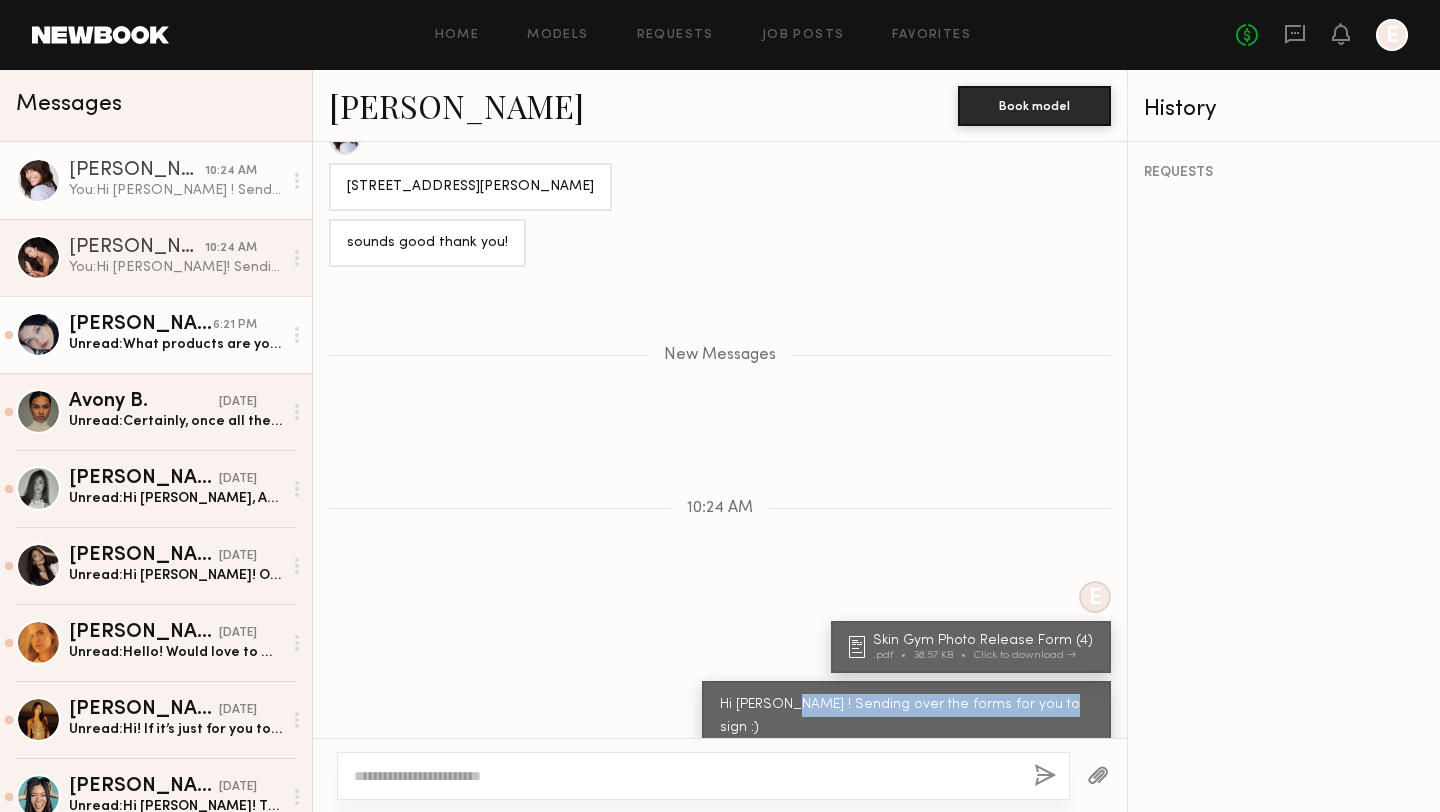 click on "[PERSON_NAME]" 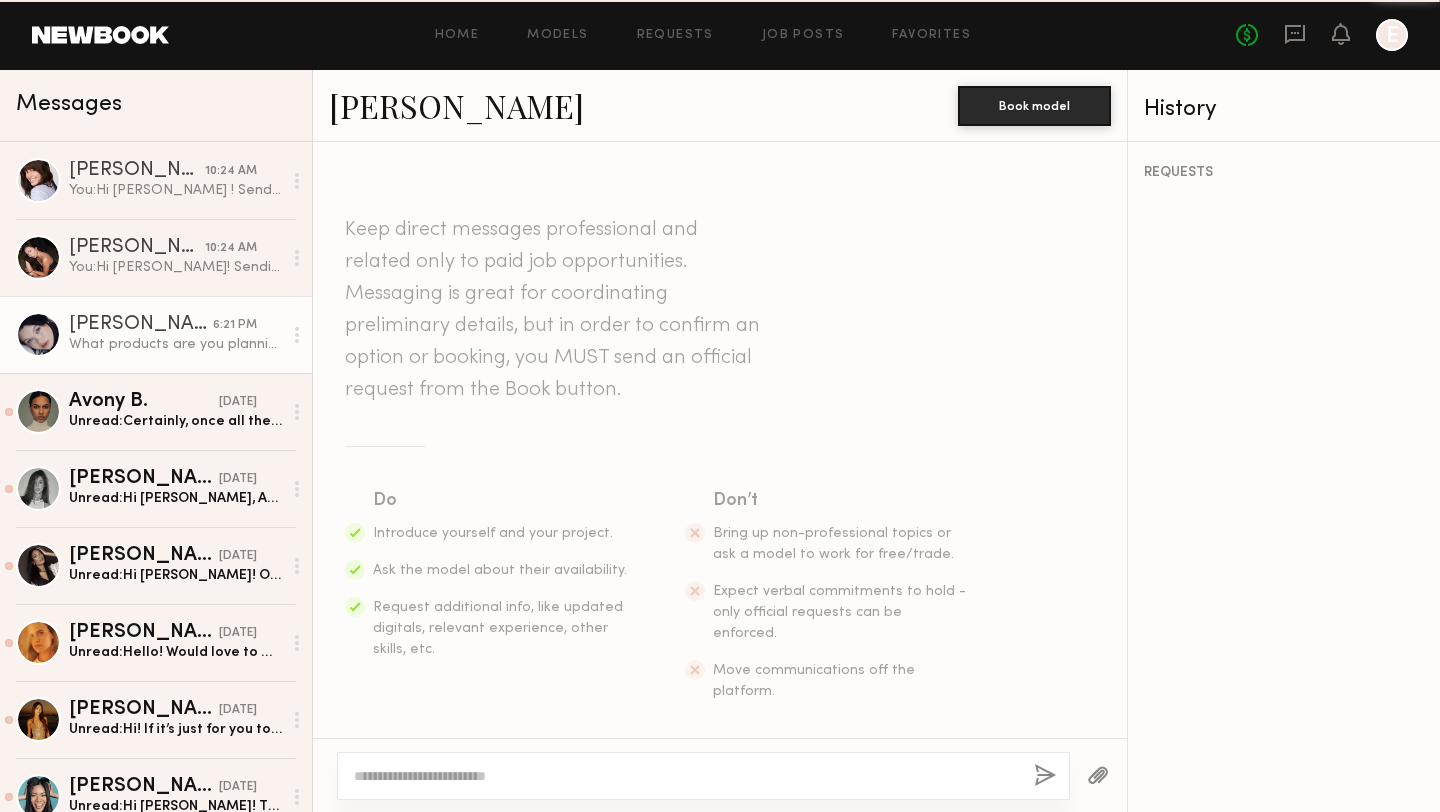 scroll, scrollTop: 1526, scrollLeft: 0, axis: vertical 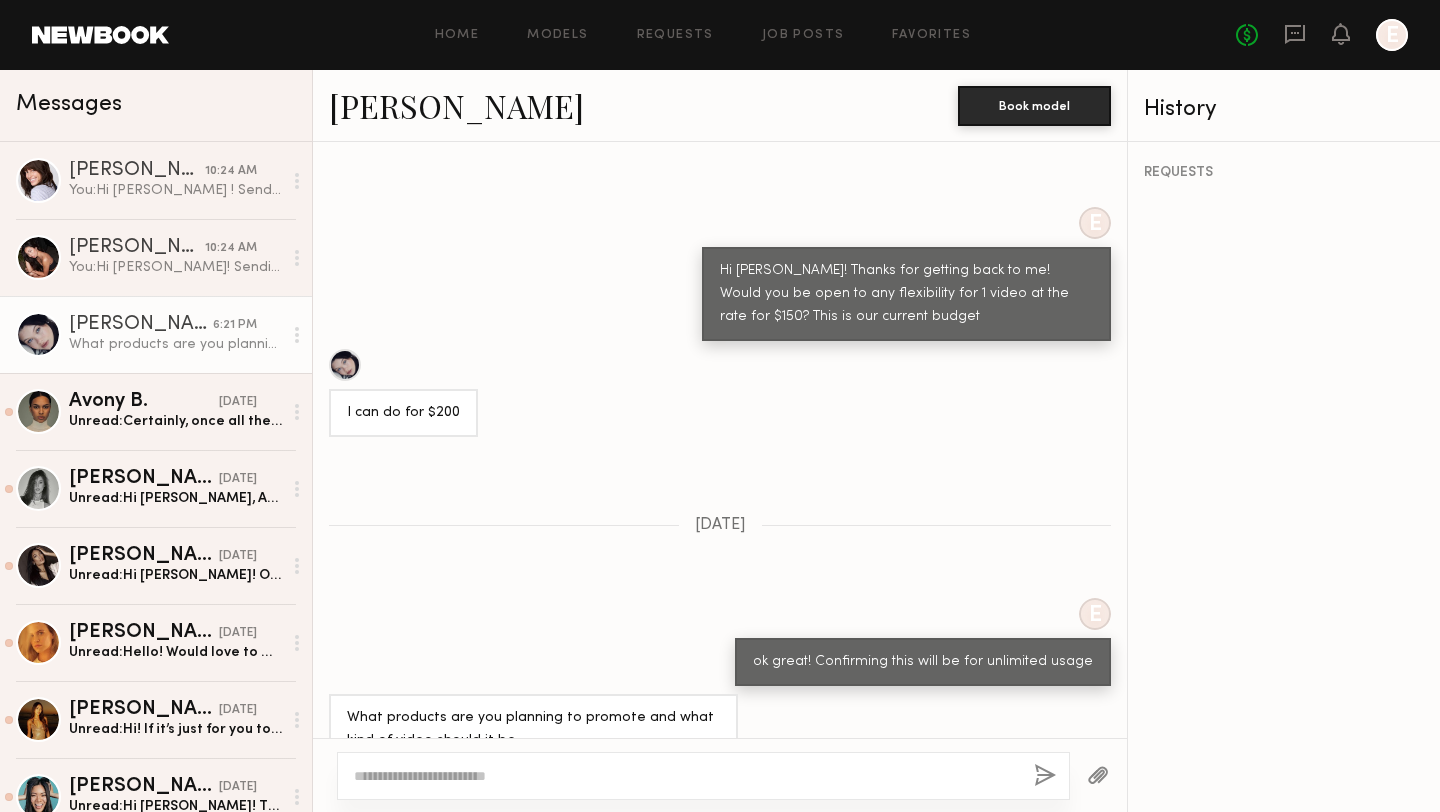 click 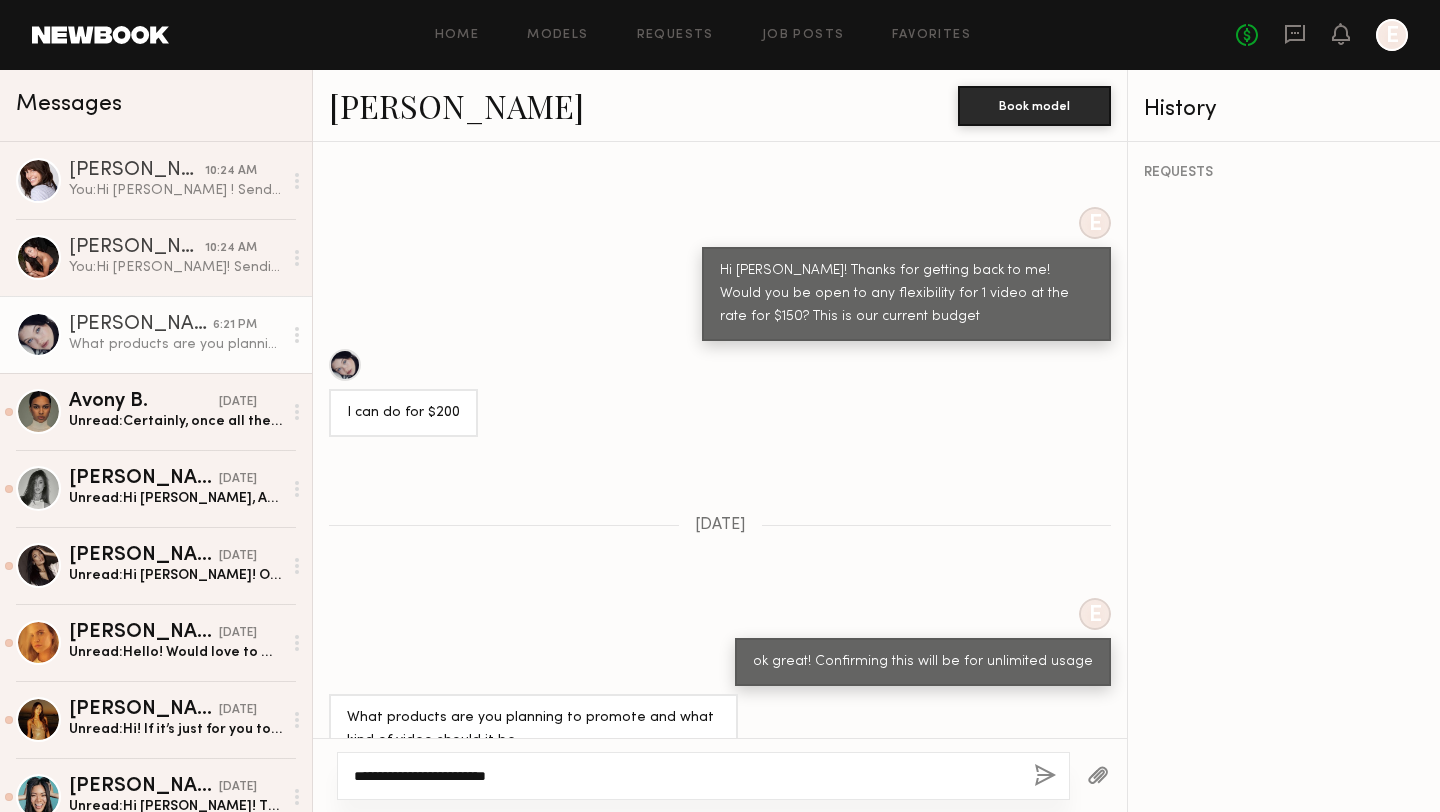 click on "**********" 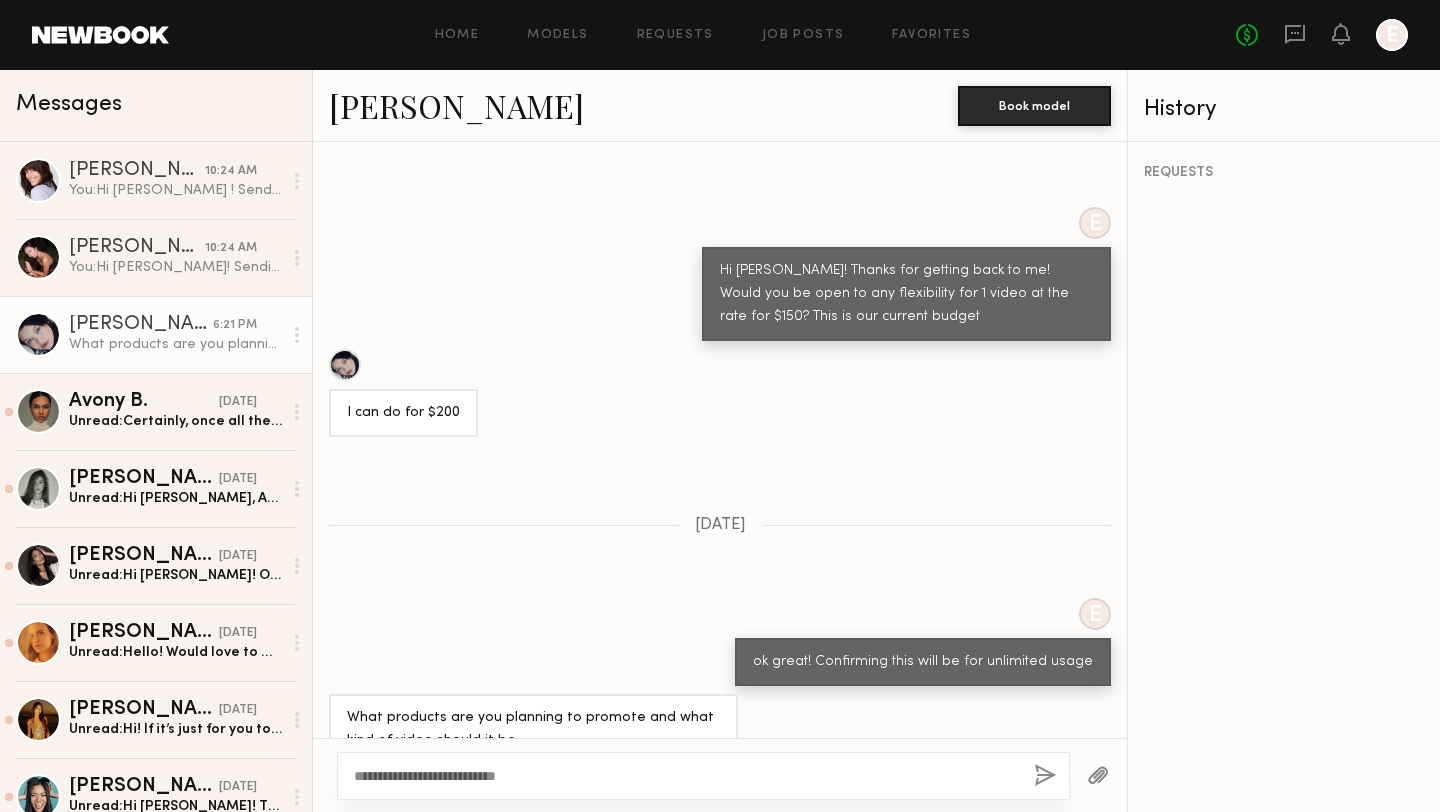 click on "**********" 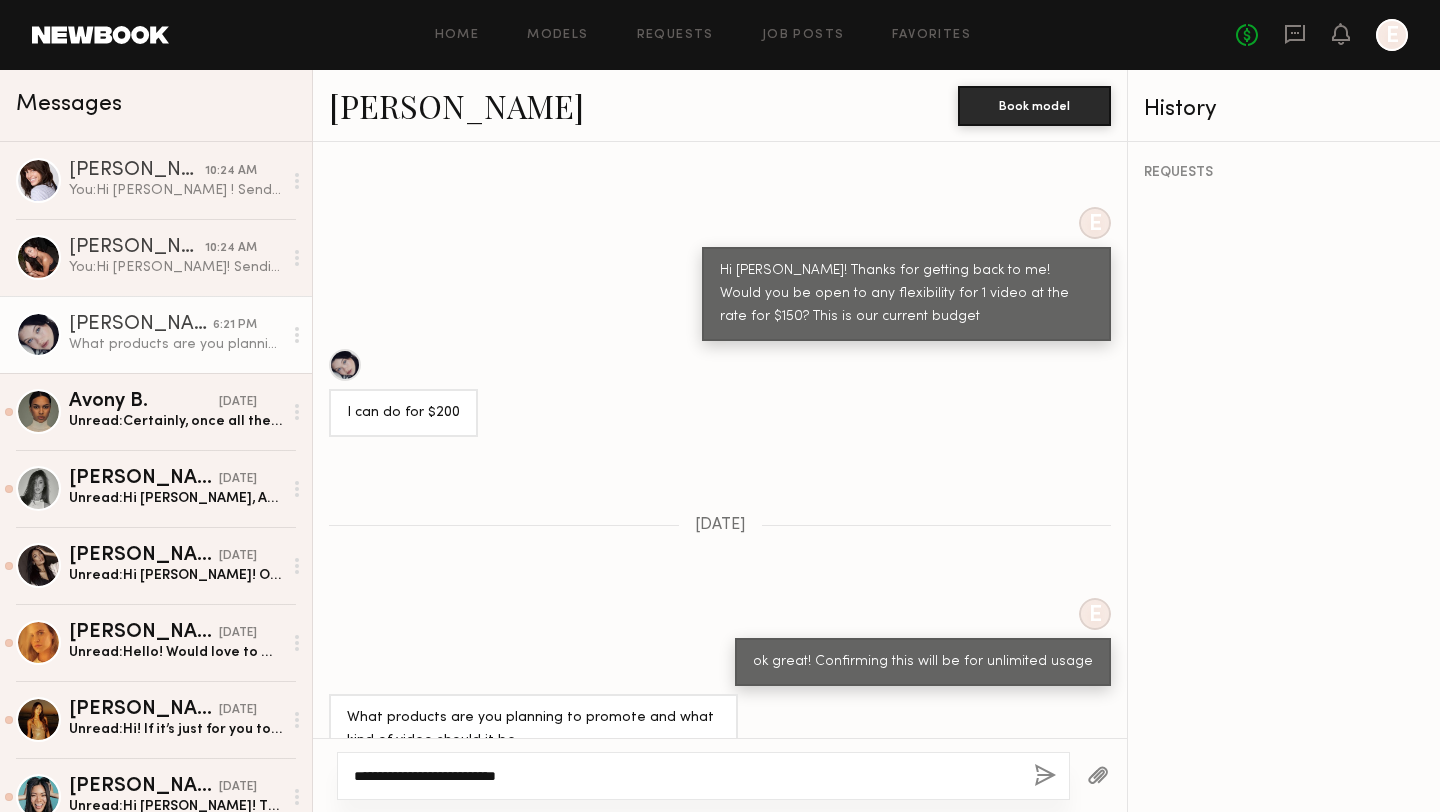 click on "**********" 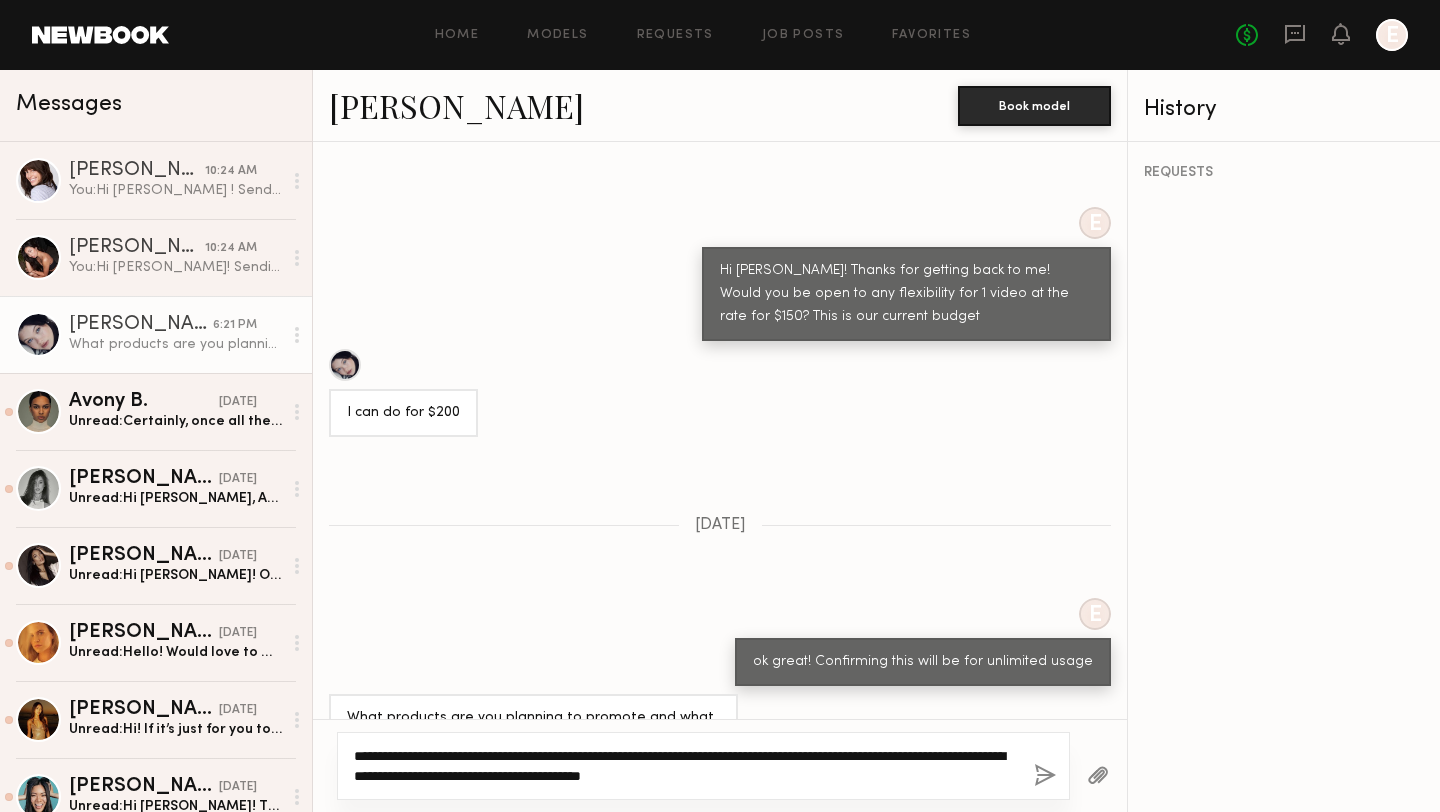type on "**********" 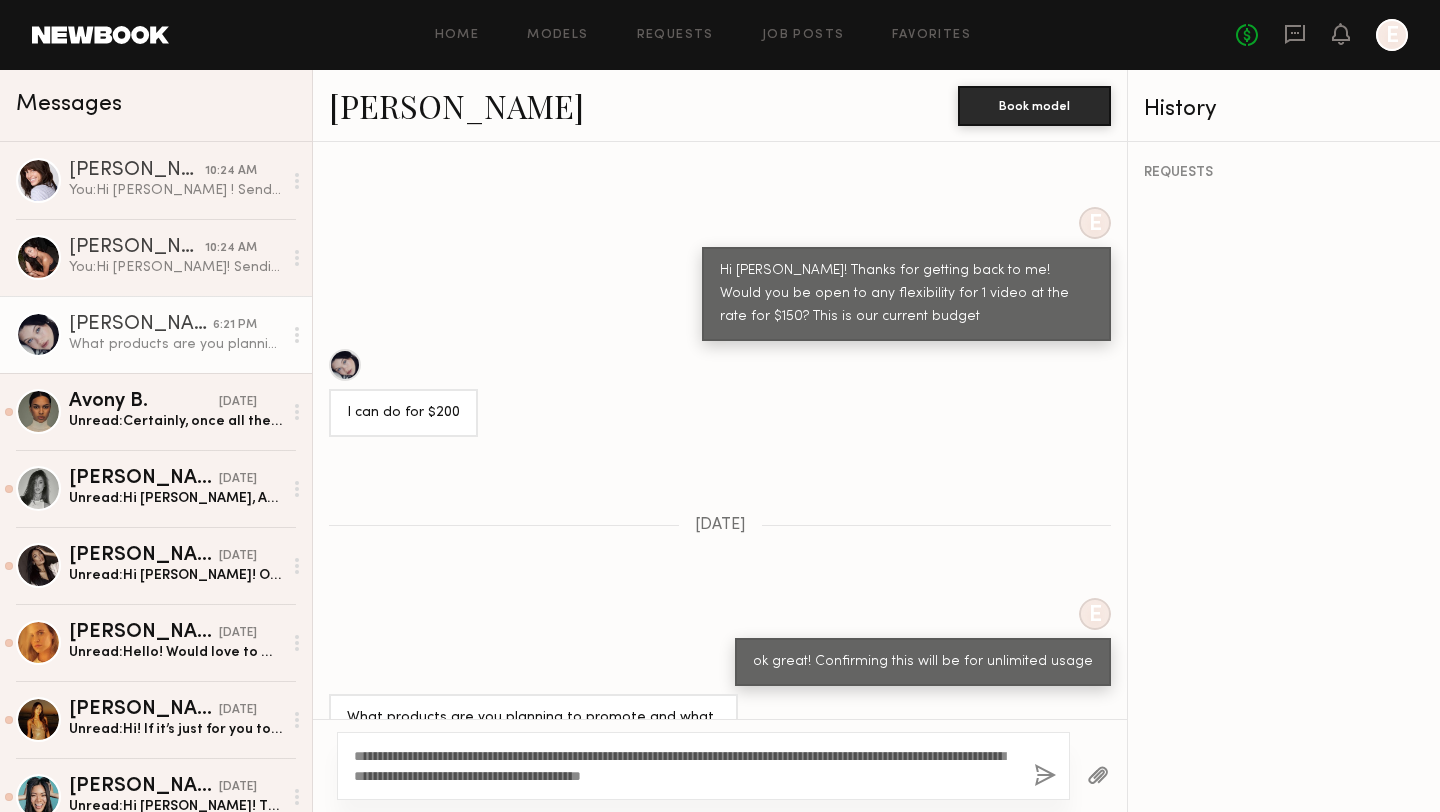 click 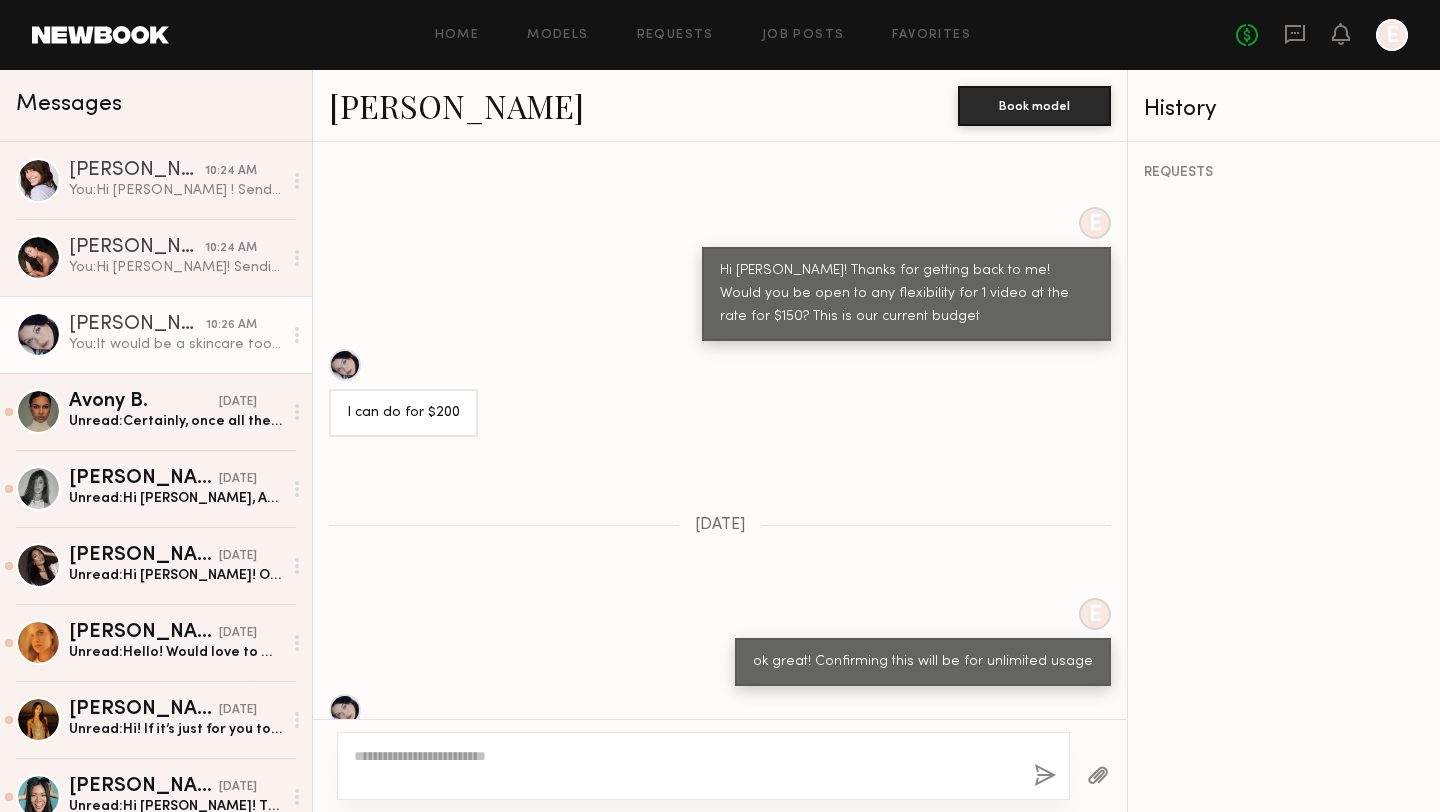 scroll, scrollTop: 1995, scrollLeft: 0, axis: vertical 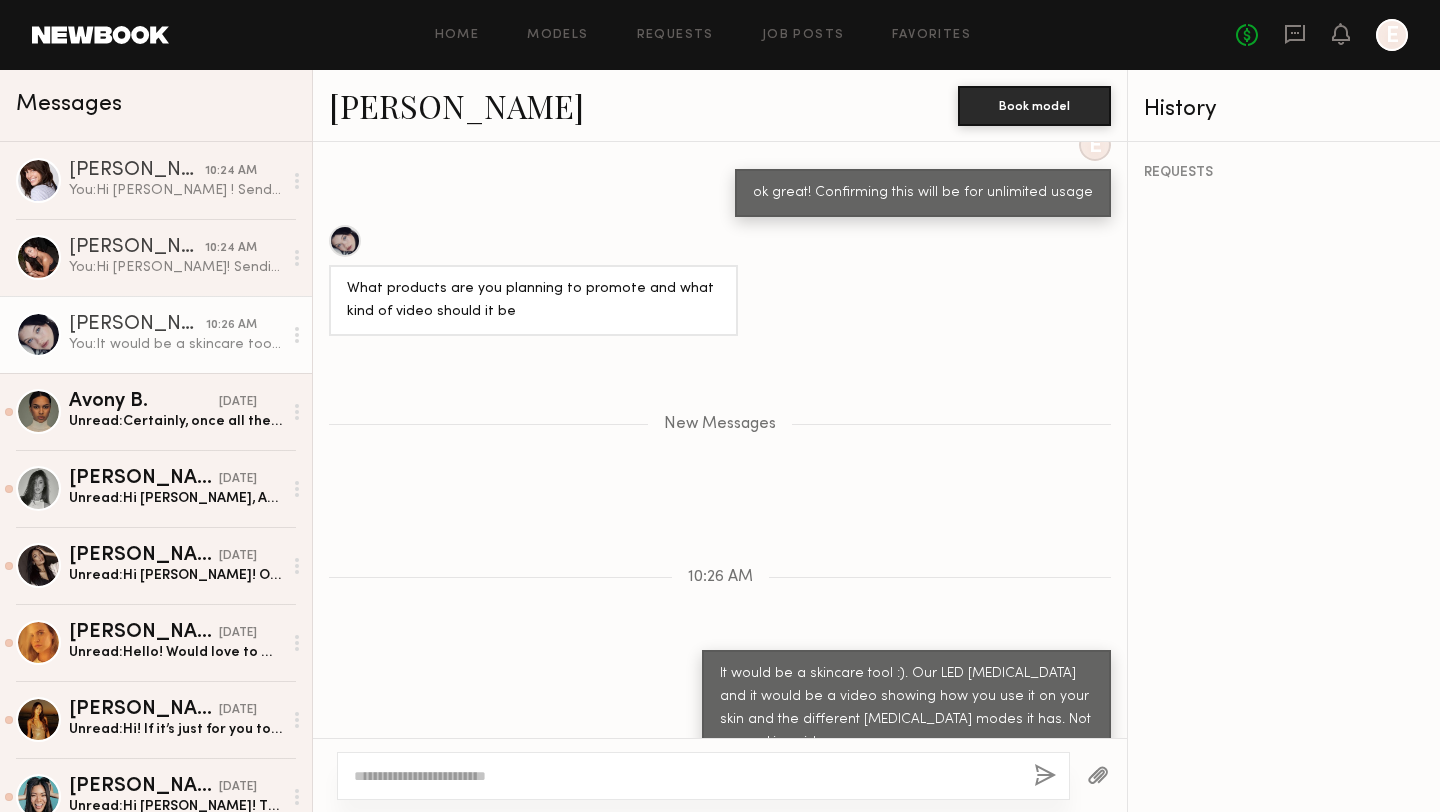 click 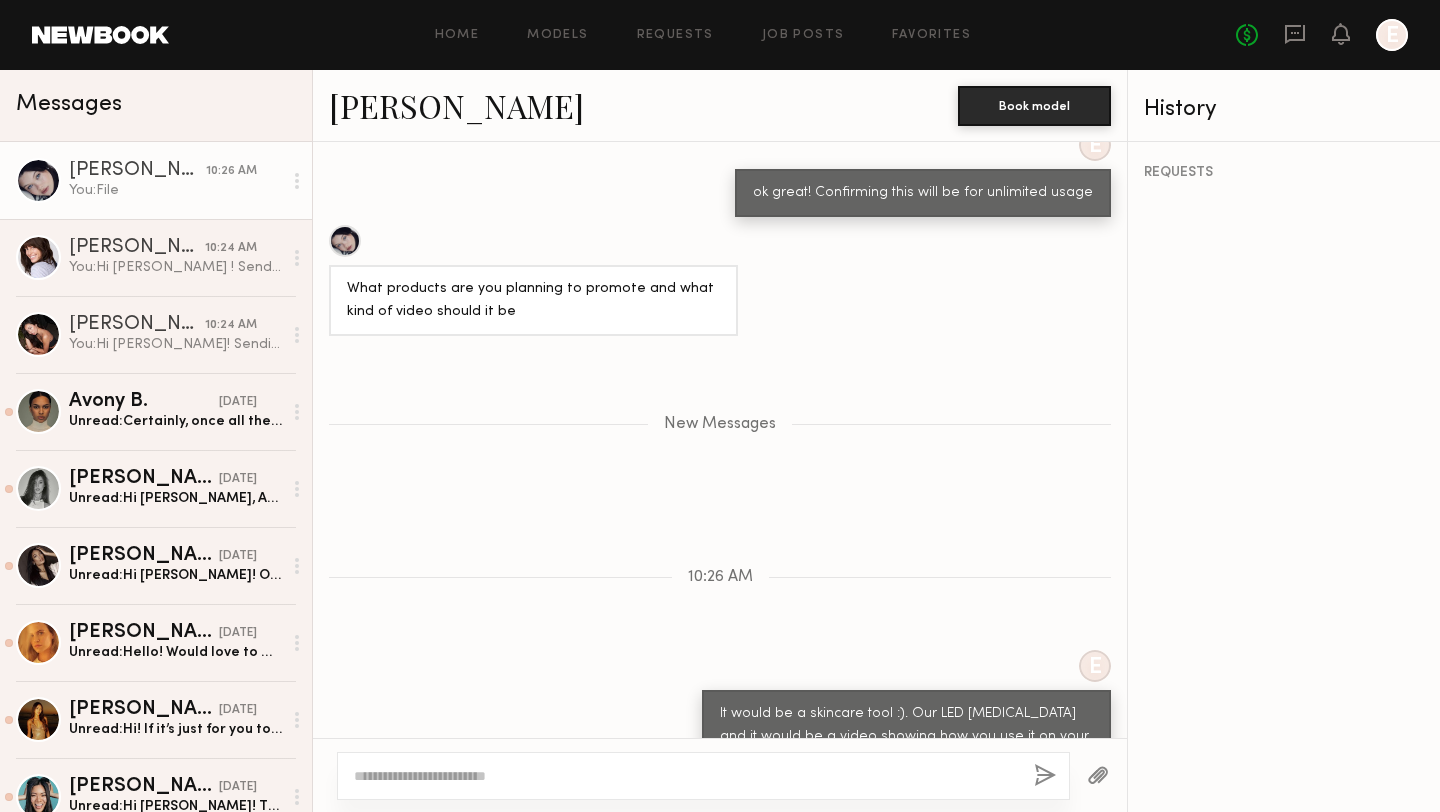scroll, scrollTop: 2095, scrollLeft: 0, axis: vertical 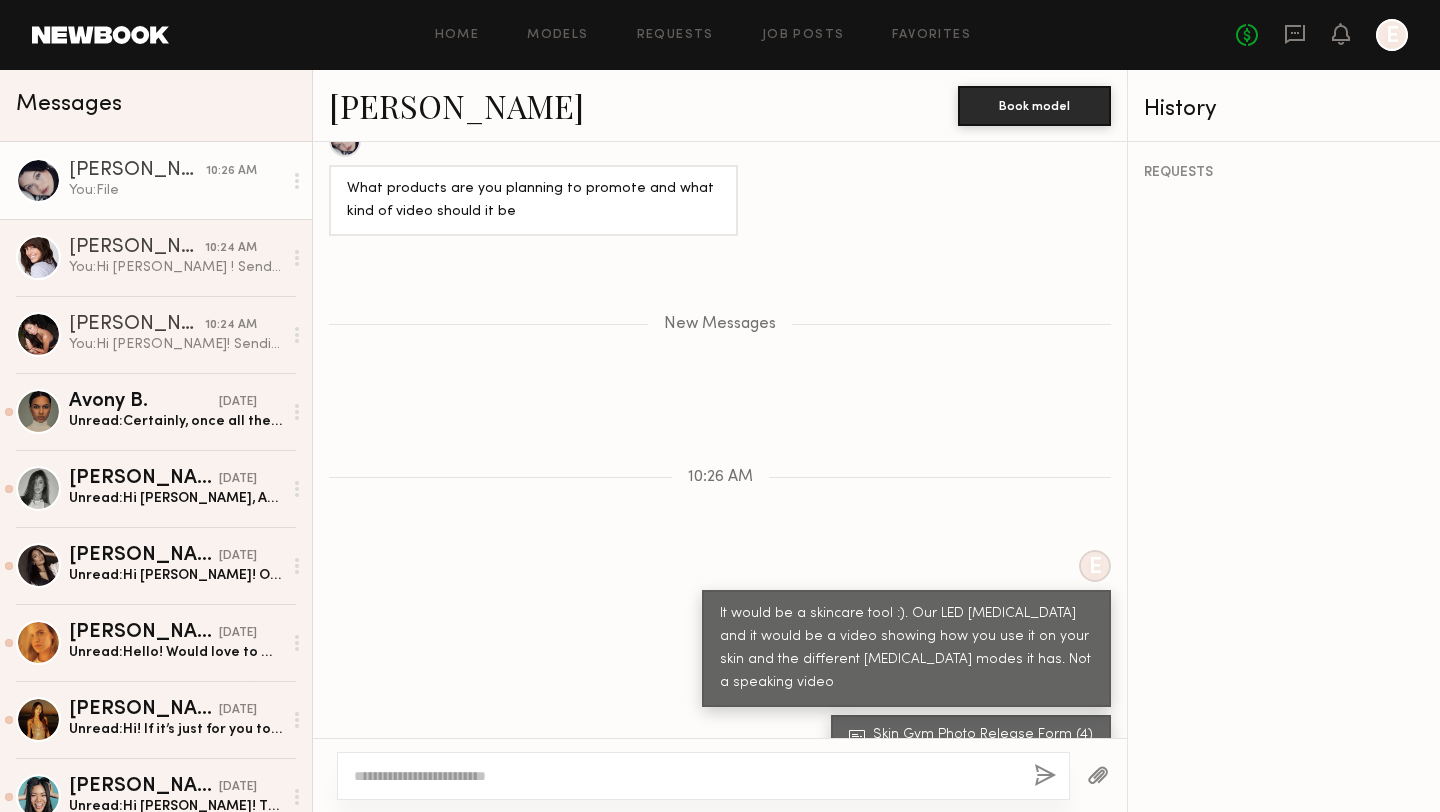 type 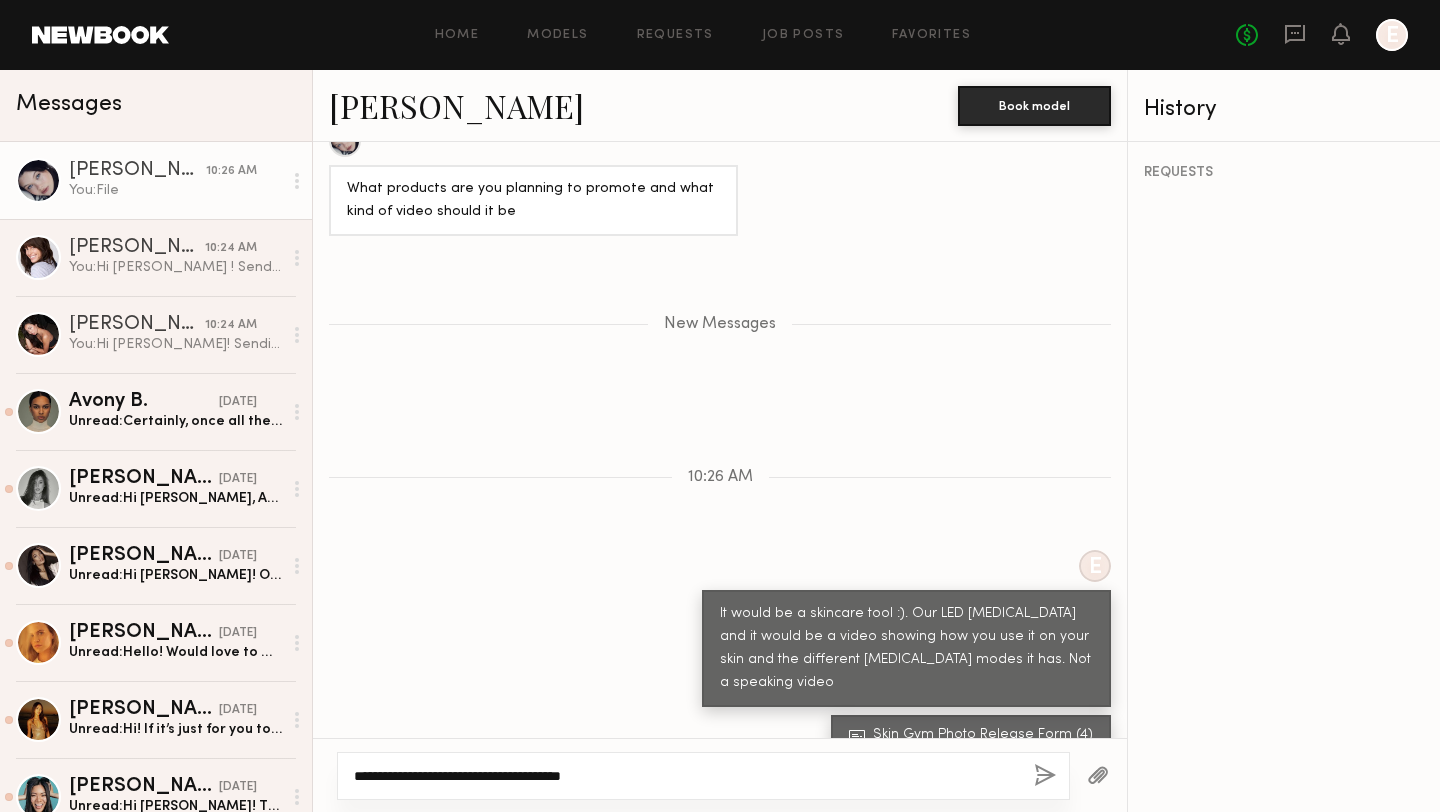 type on "**********" 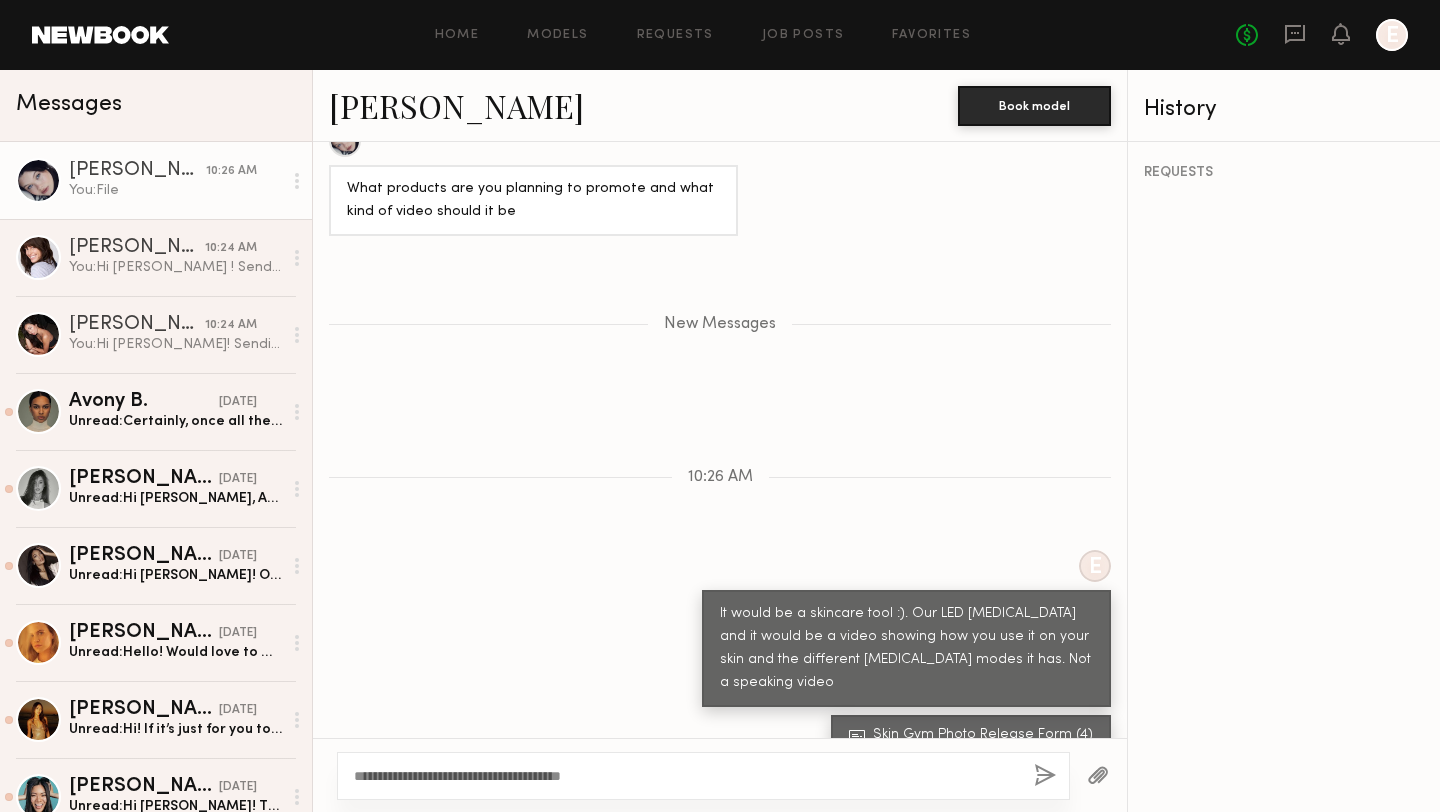 click 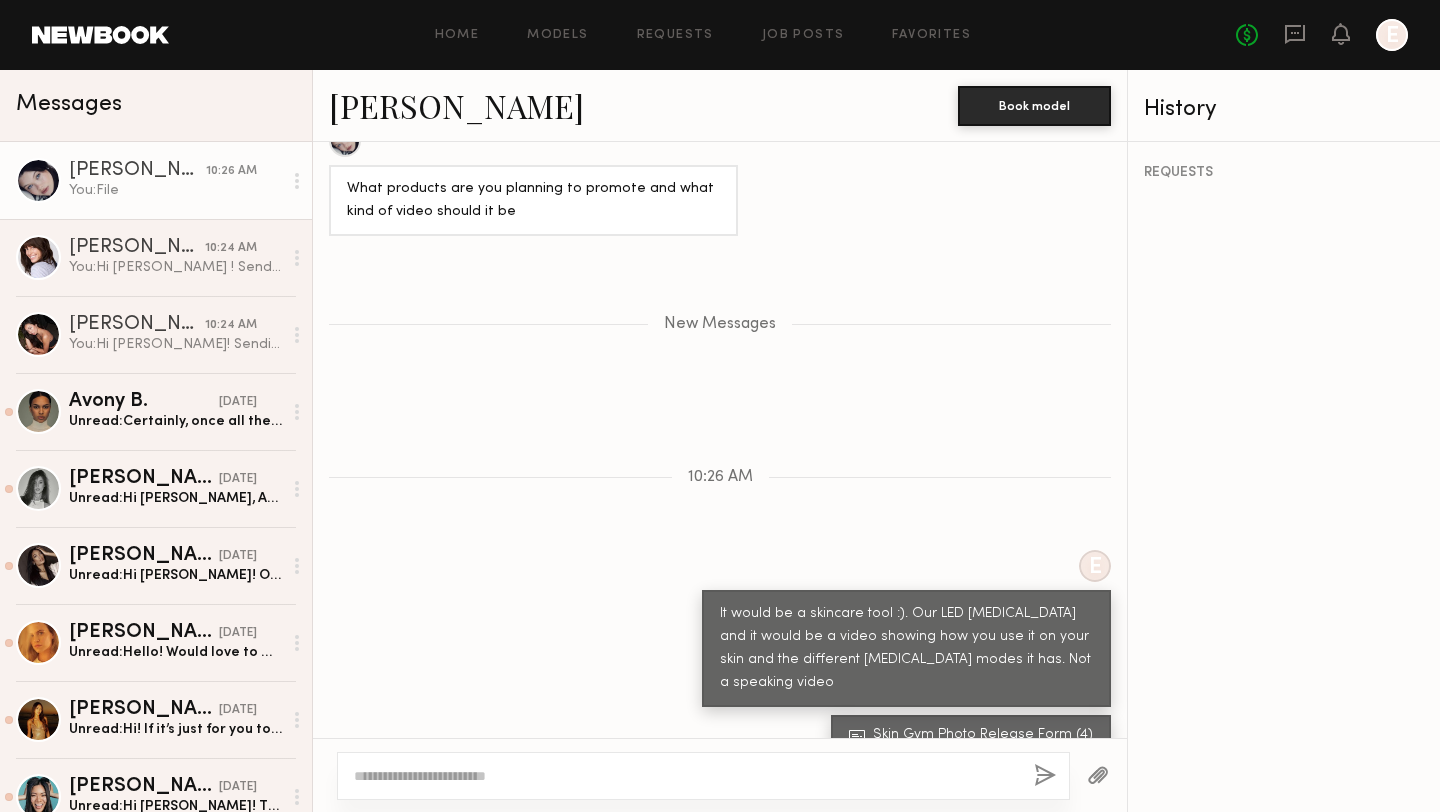scroll, scrollTop: 2151, scrollLeft: 0, axis: vertical 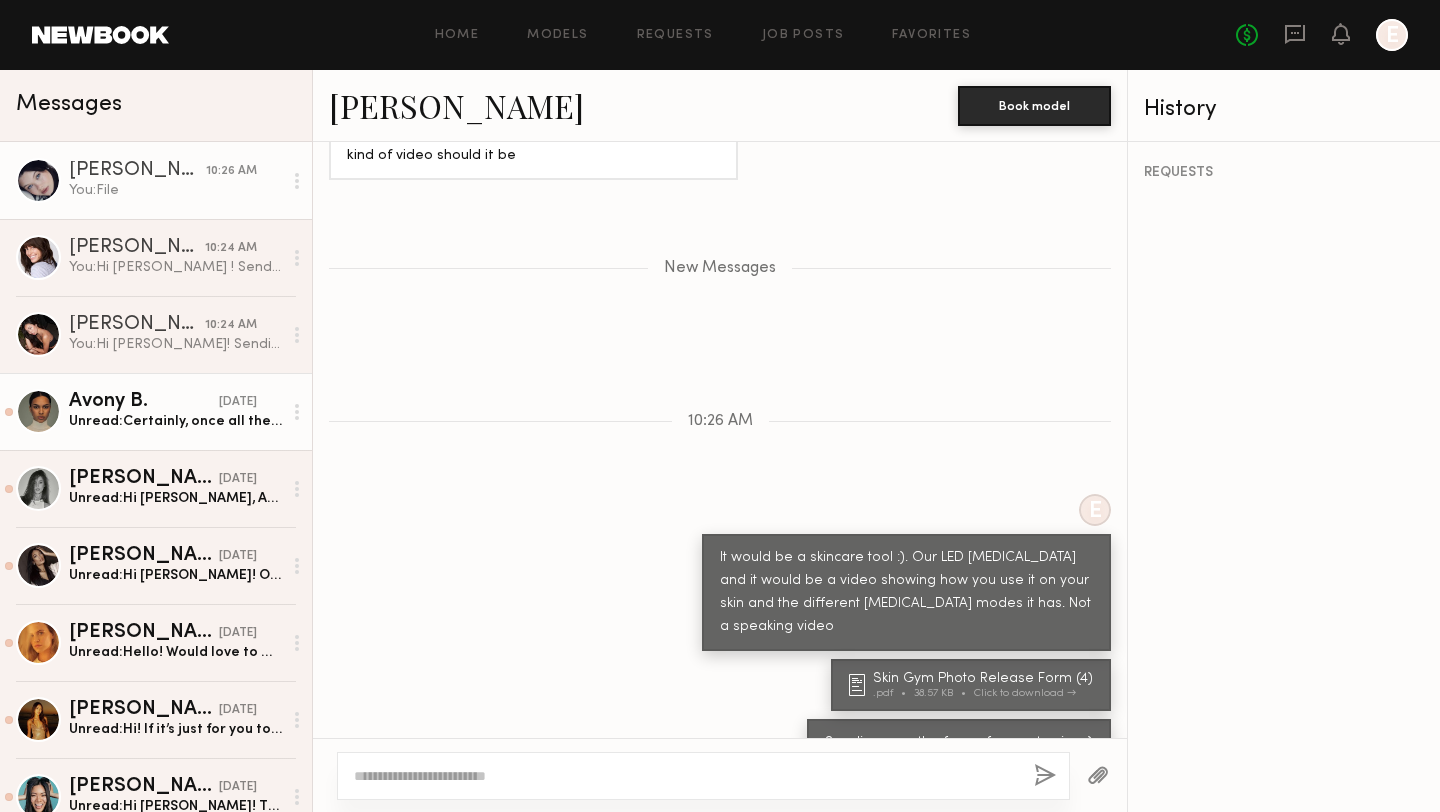 click on "Unread:  Certainly, once all the information is sent I will provide the address if you don’t mind :)" 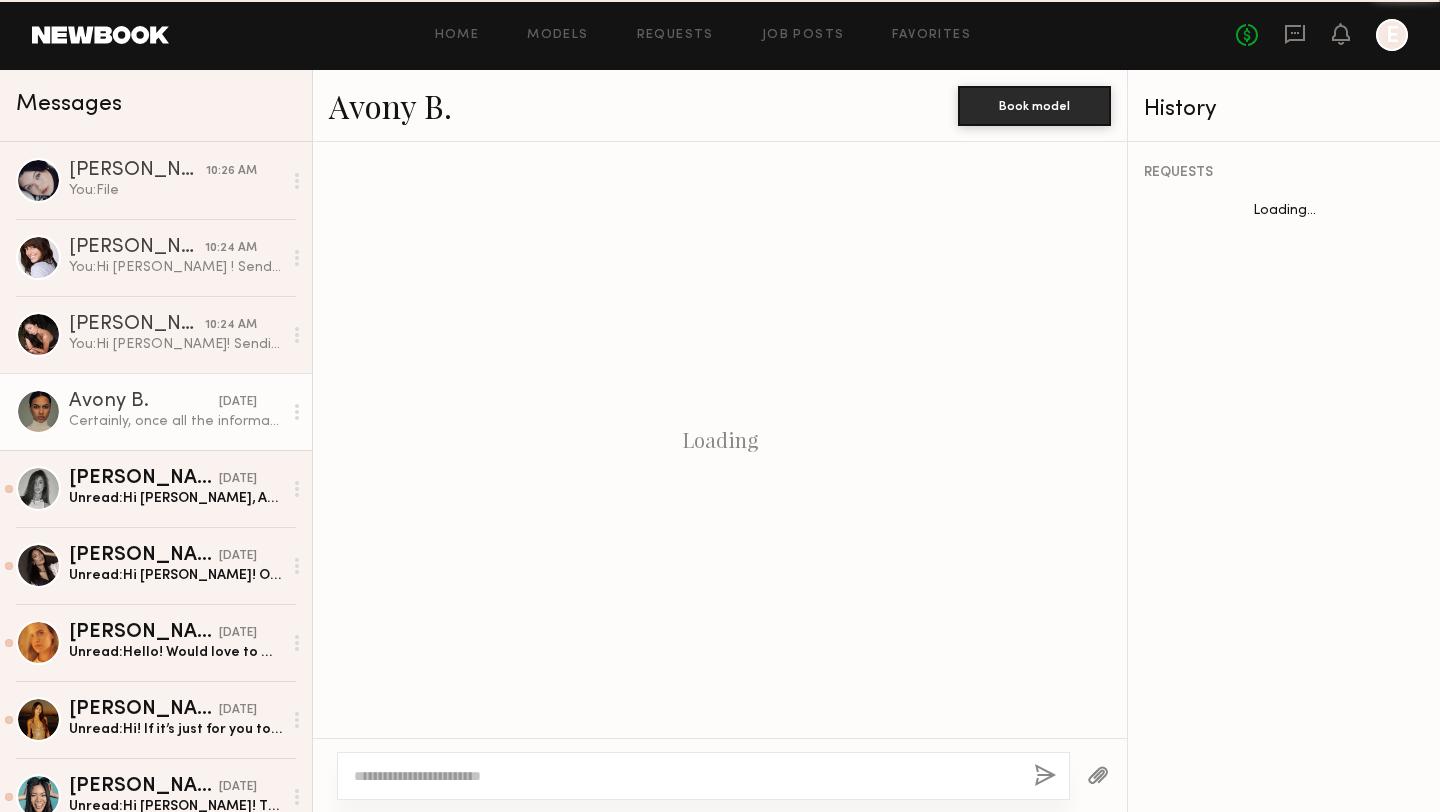 scroll, scrollTop: 787, scrollLeft: 0, axis: vertical 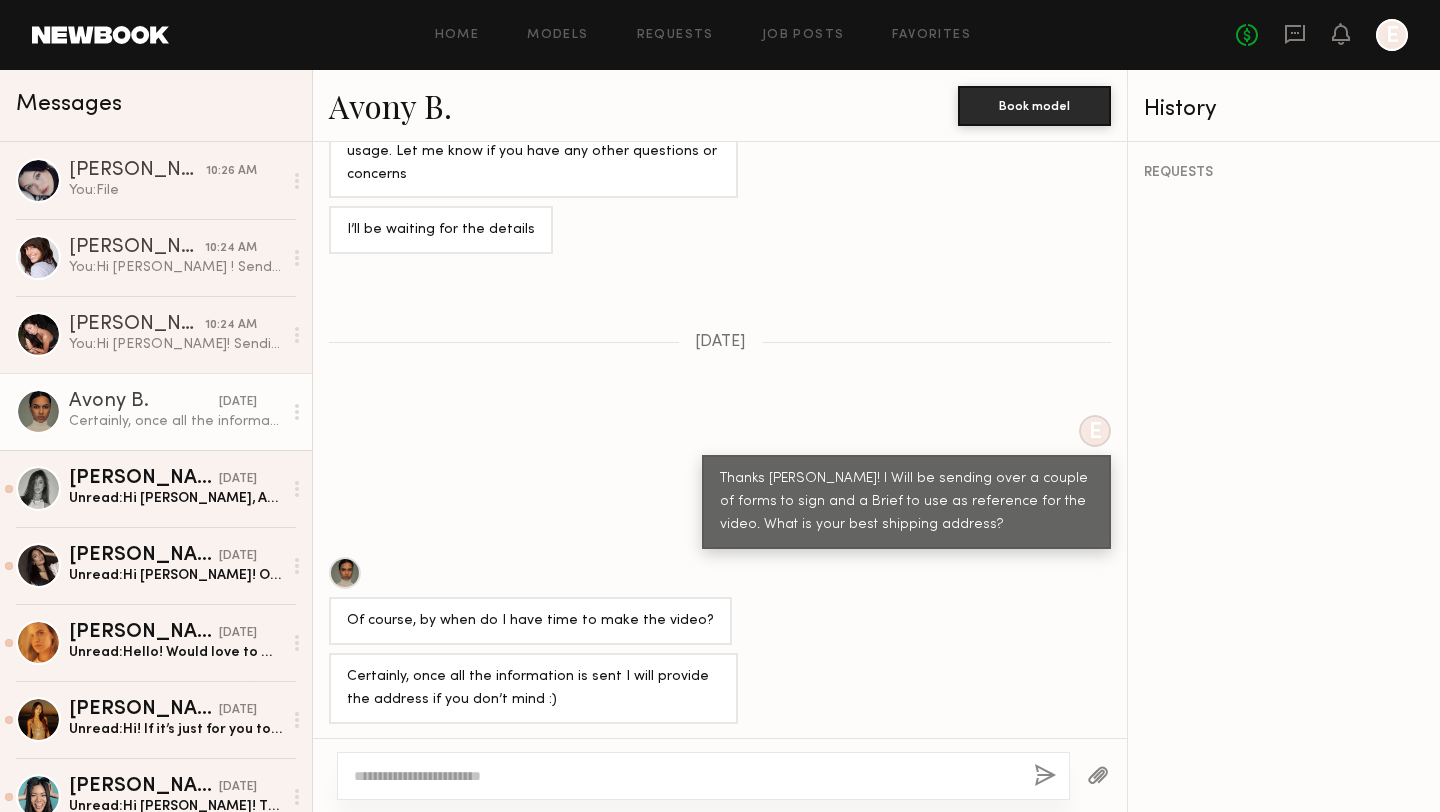 click 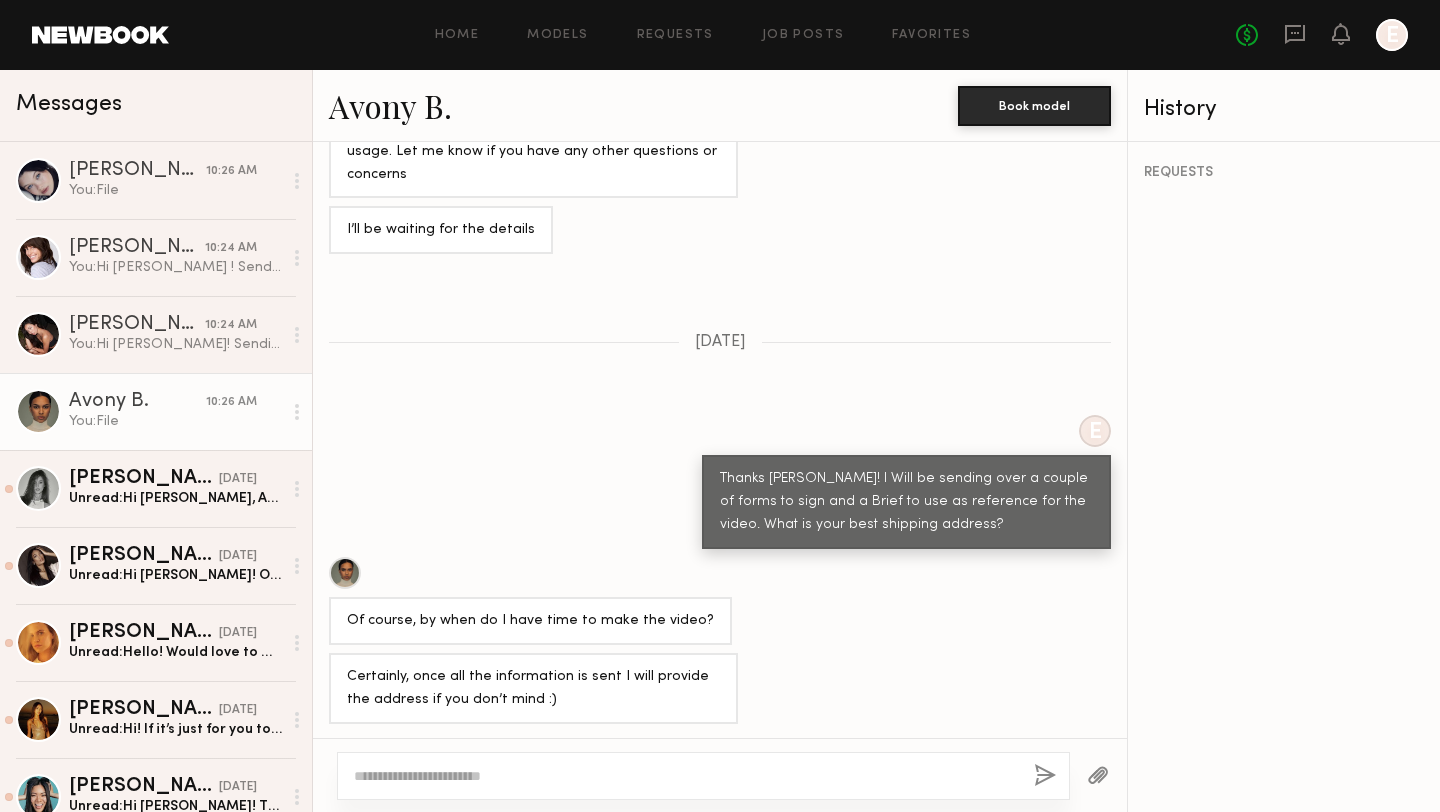 scroll, scrollTop: 1151, scrollLeft: 0, axis: vertical 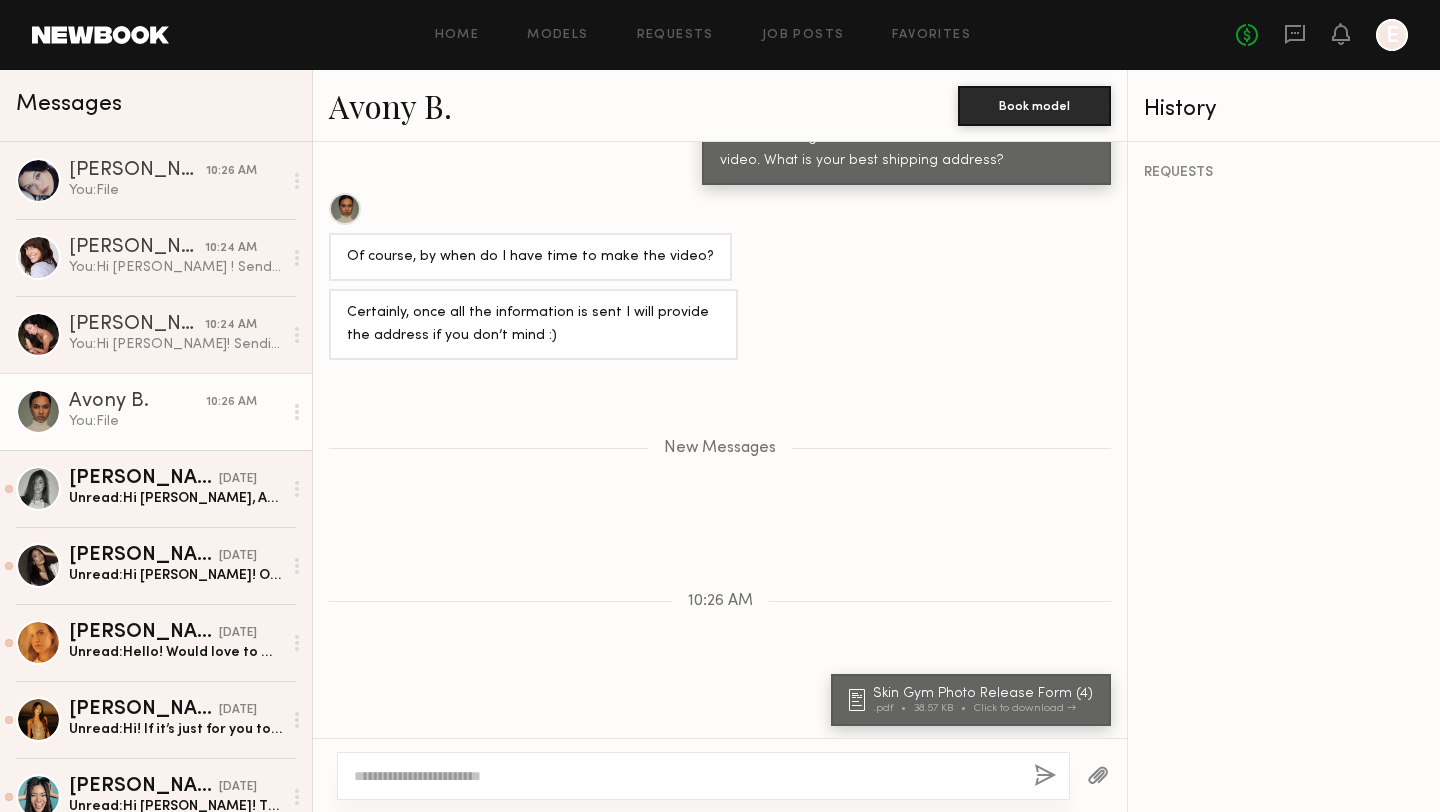 click 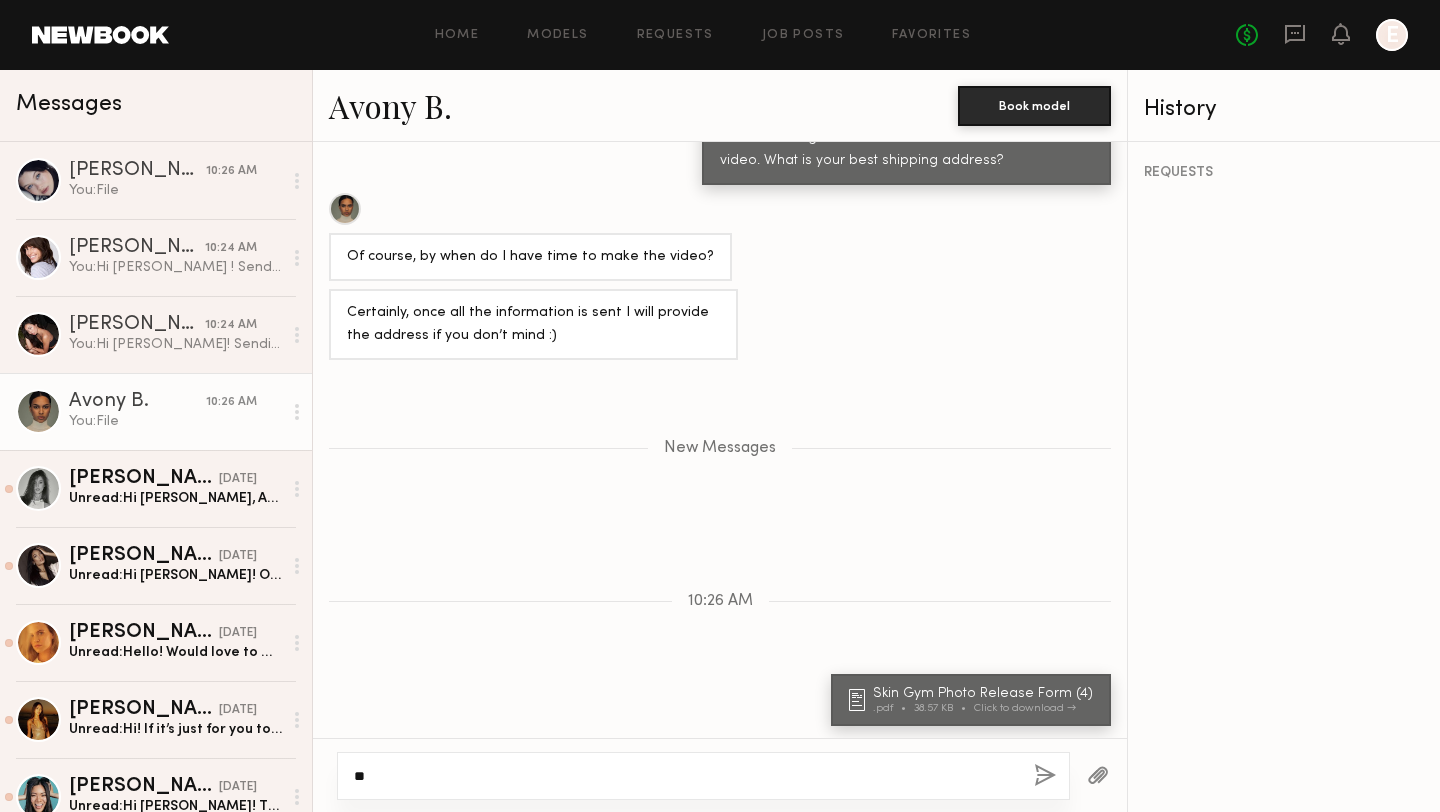type on "*" 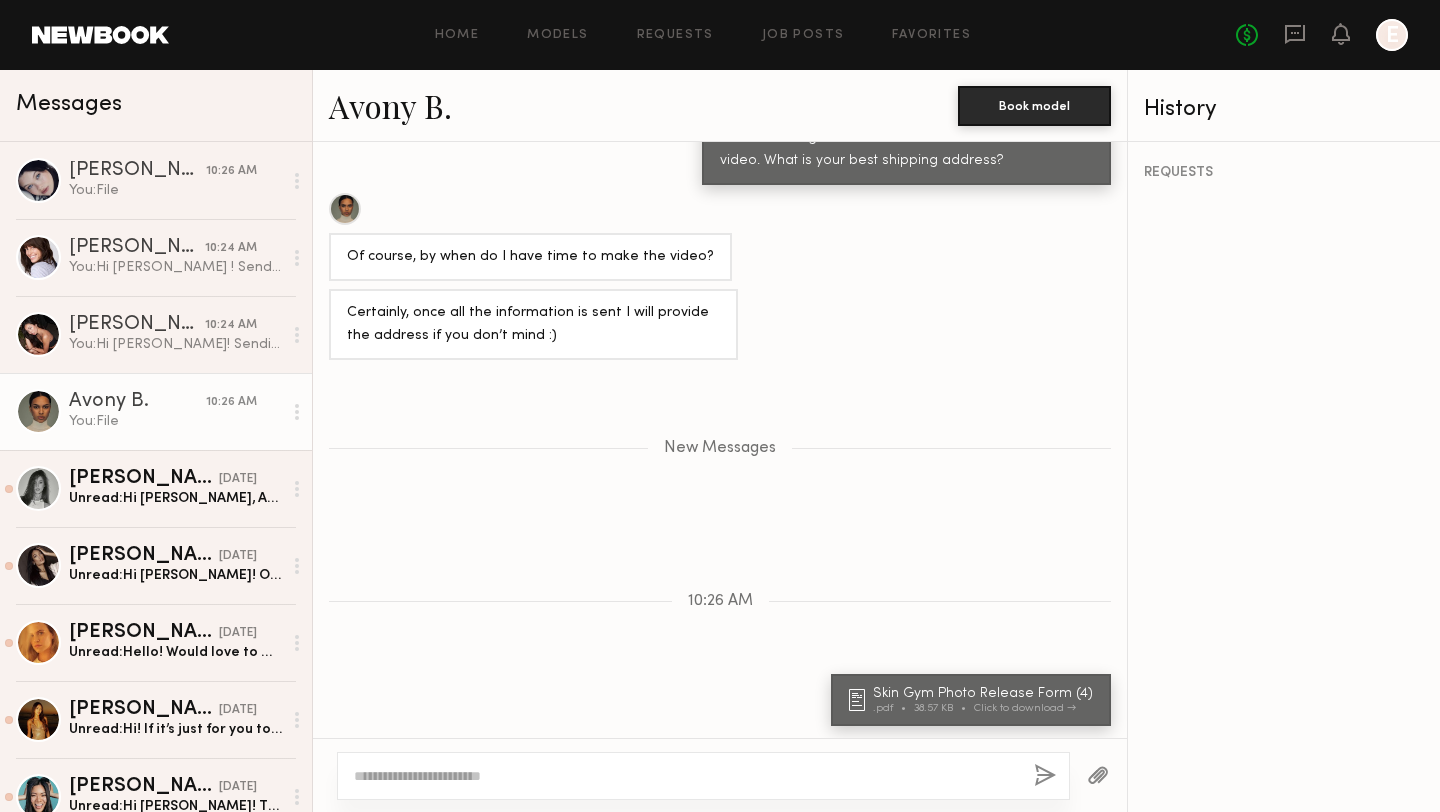 paste on "**********" 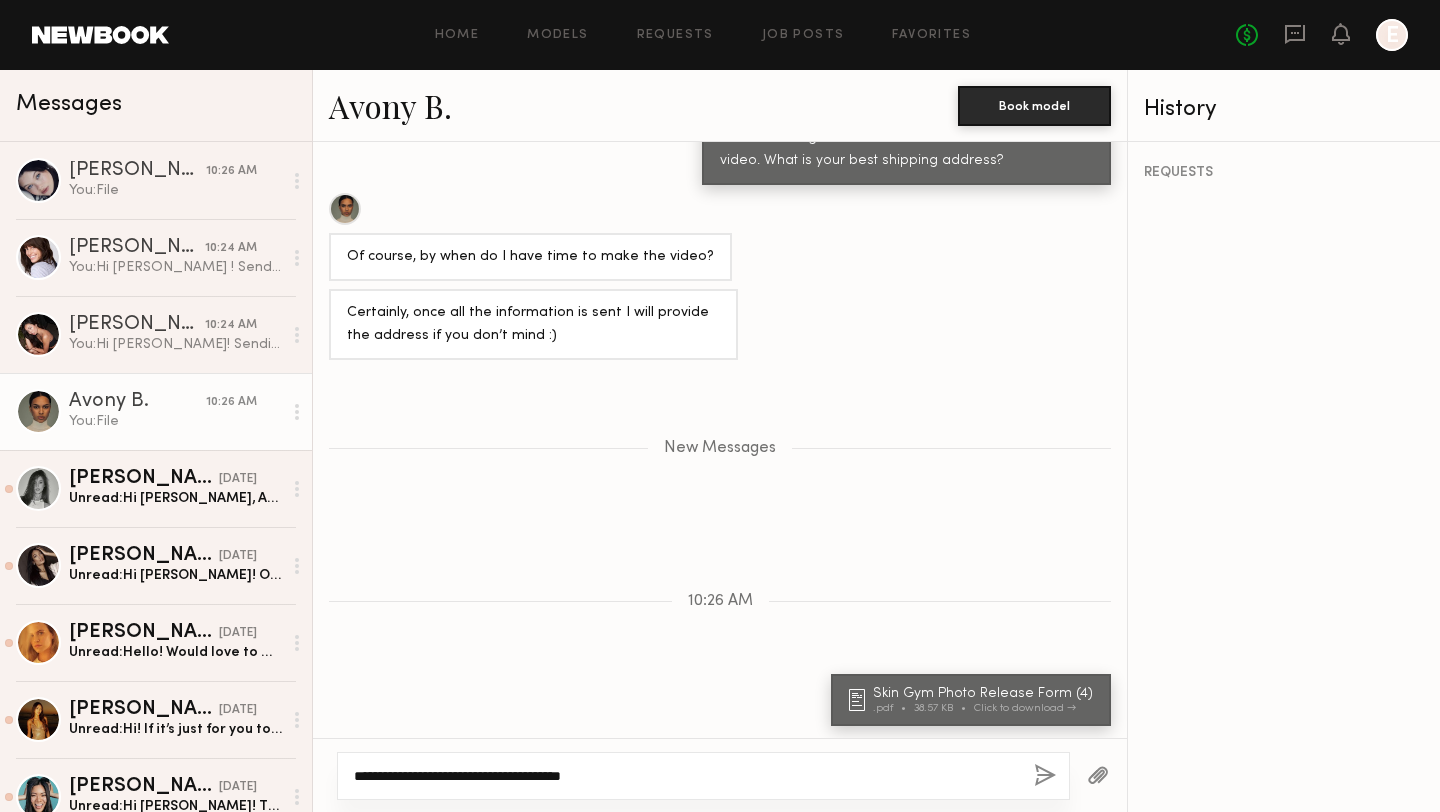 type on "**********" 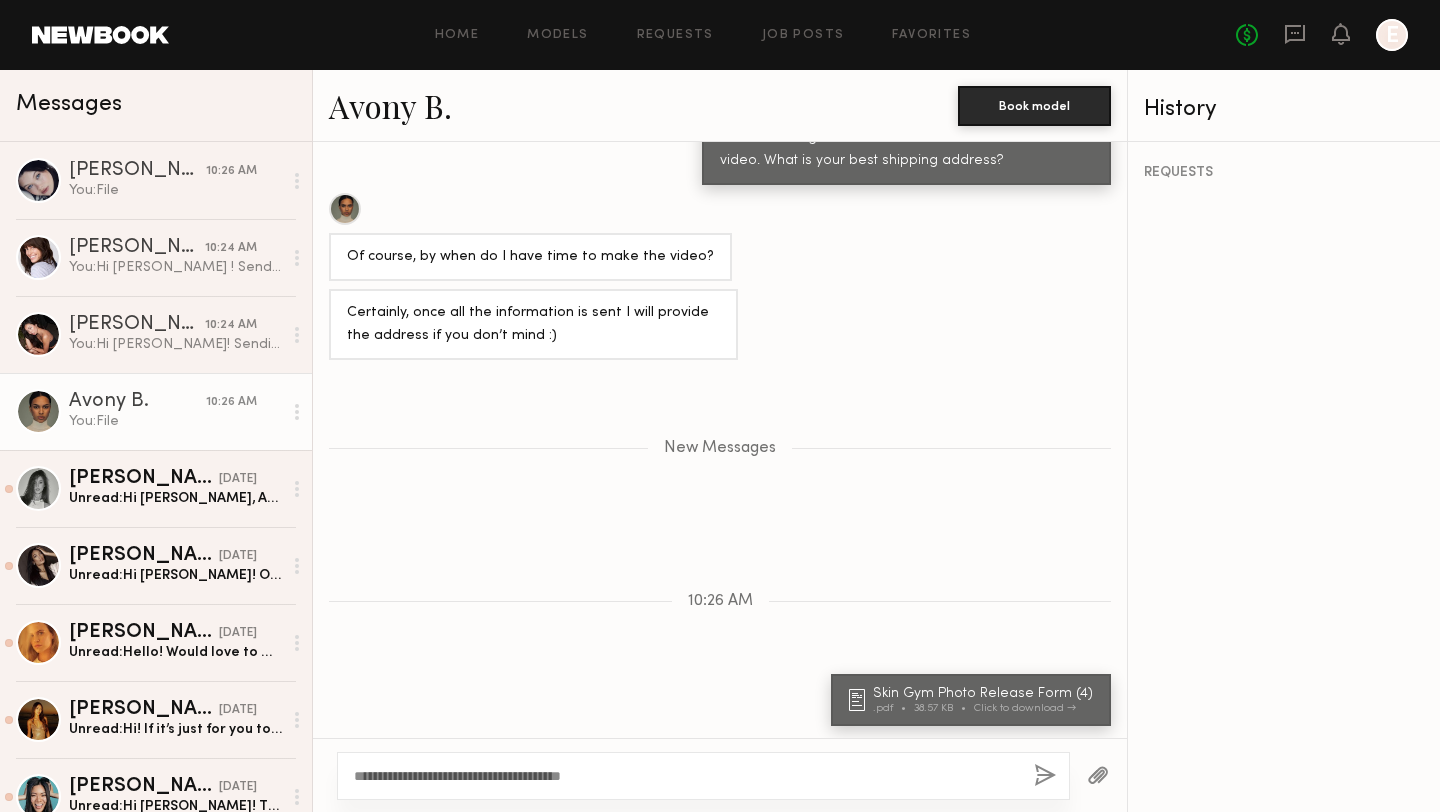 click 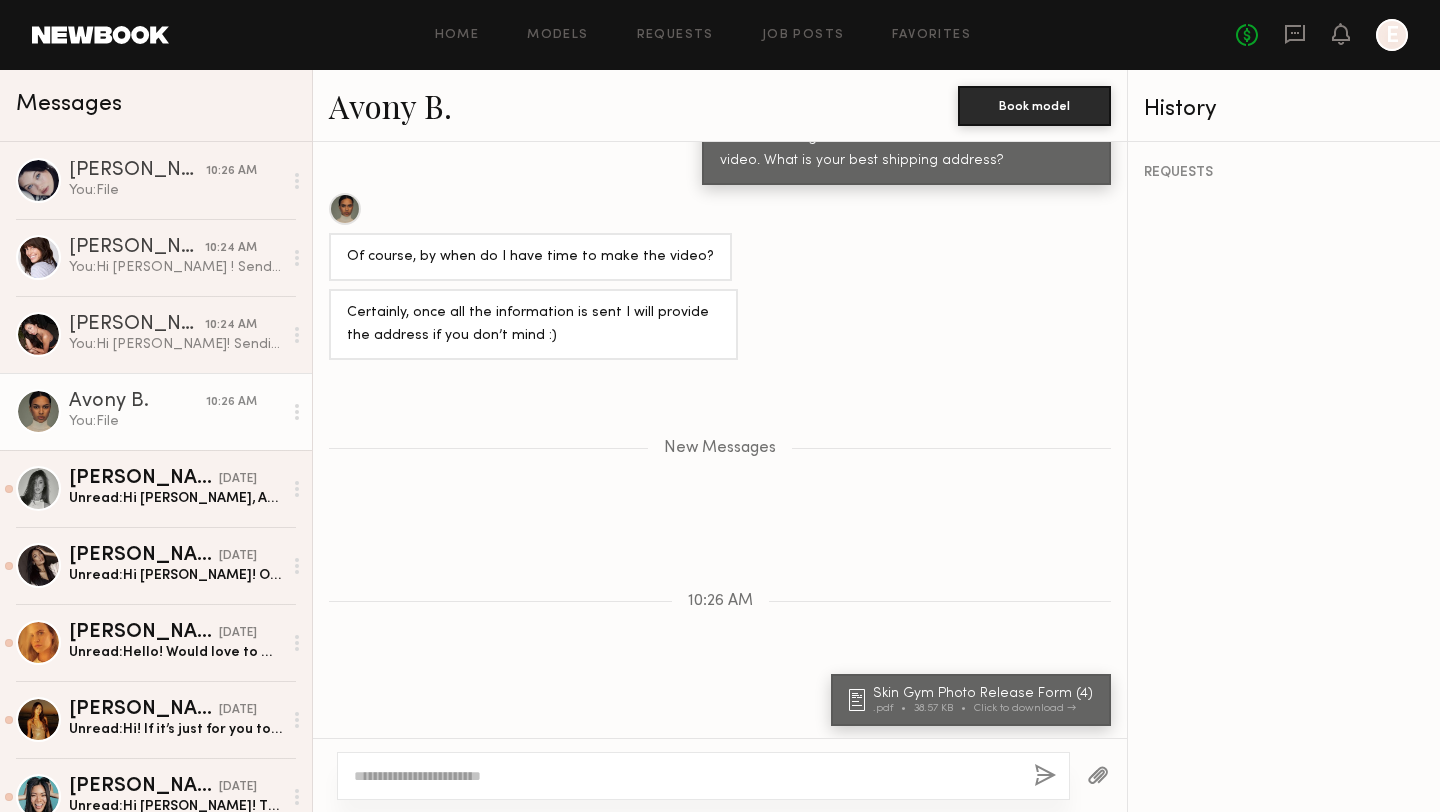 scroll, scrollTop: 1247, scrollLeft: 0, axis: vertical 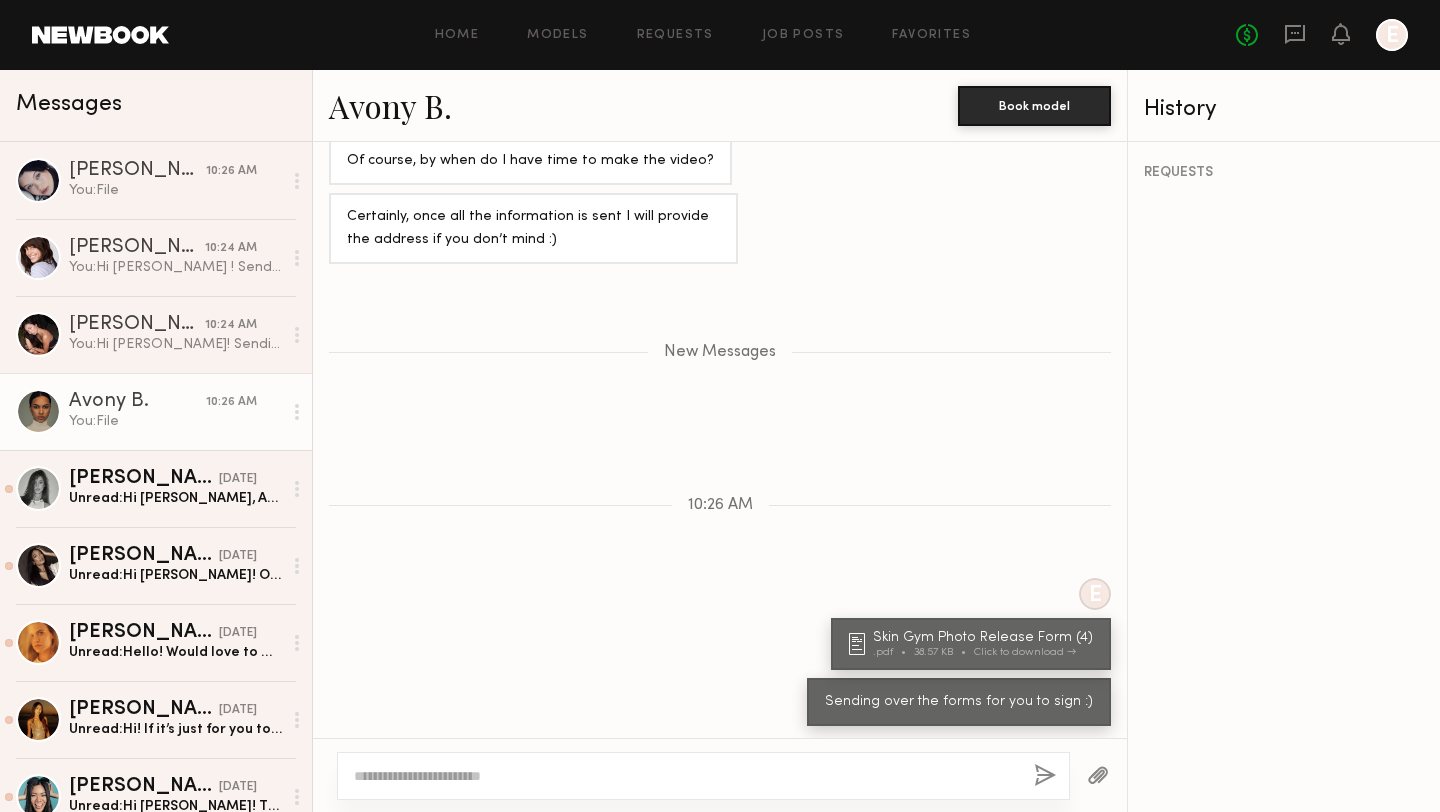 click 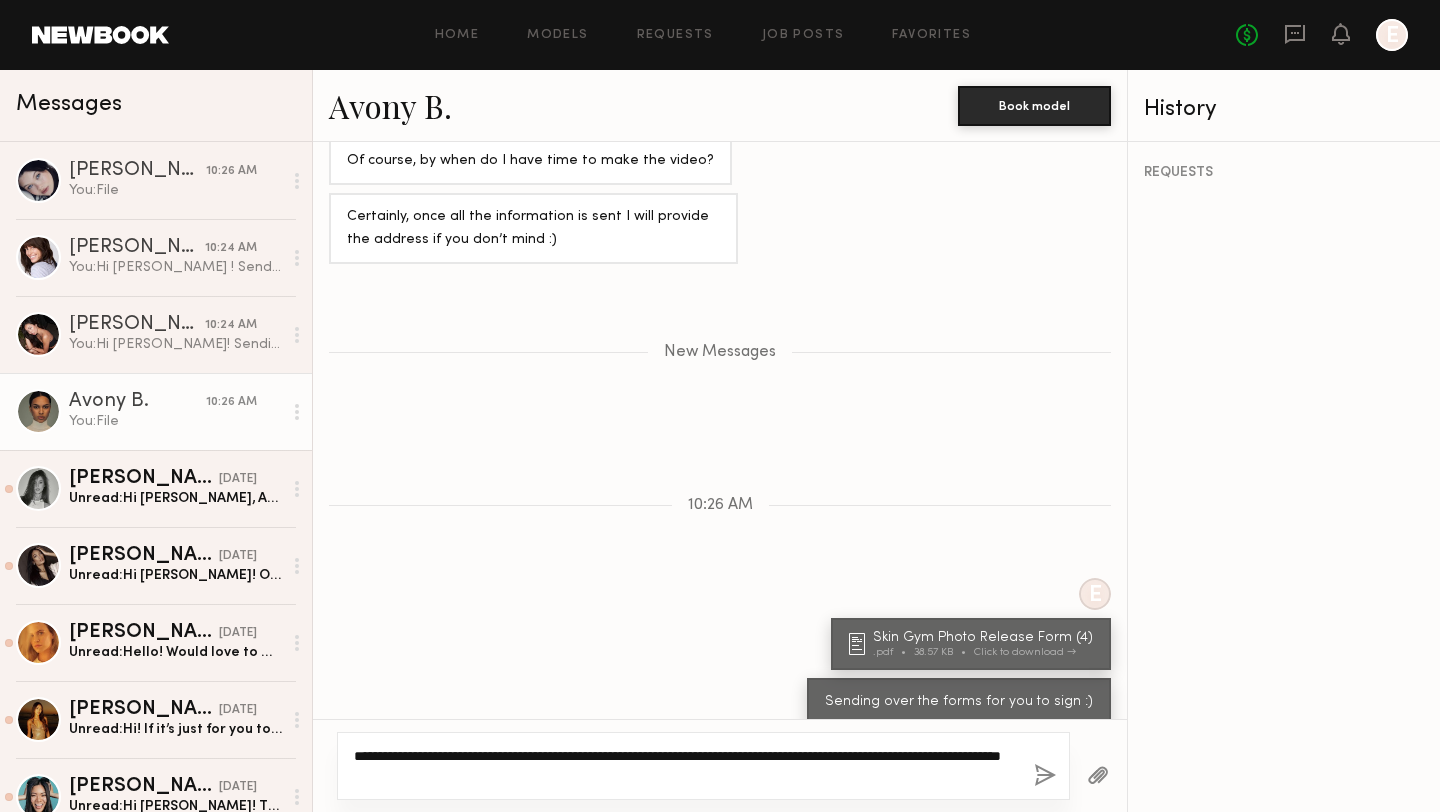 type on "**********" 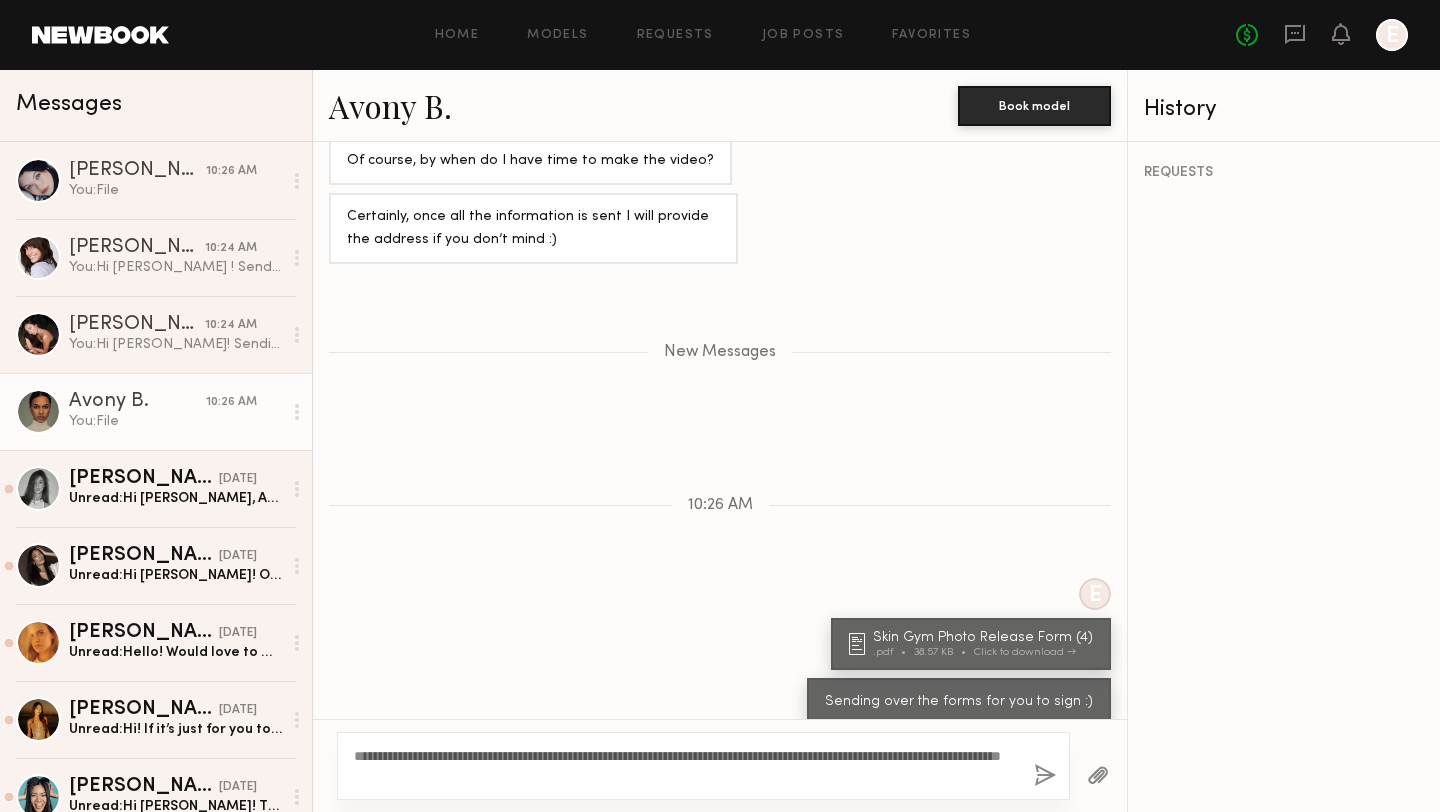 click 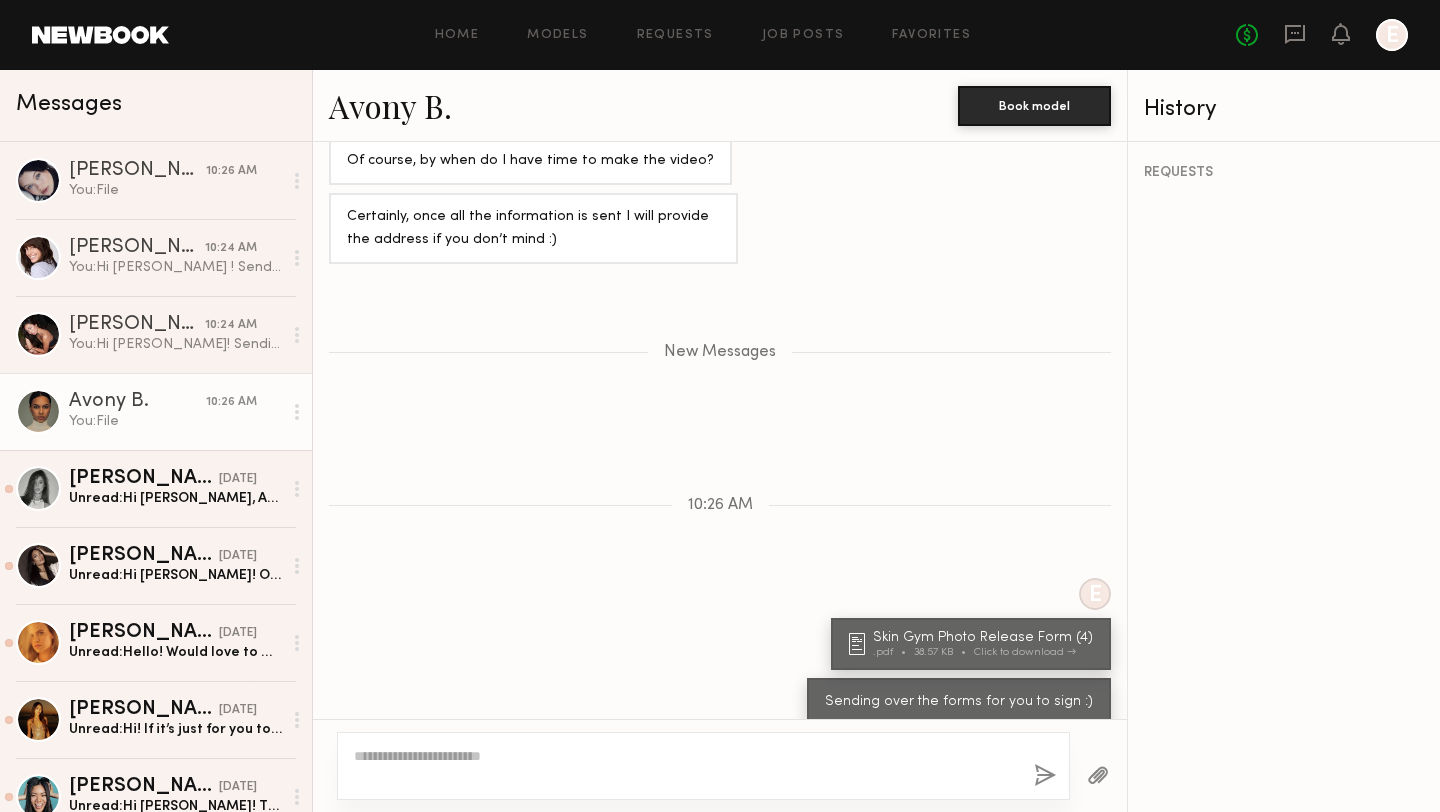 scroll, scrollTop: 1349, scrollLeft: 0, axis: vertical 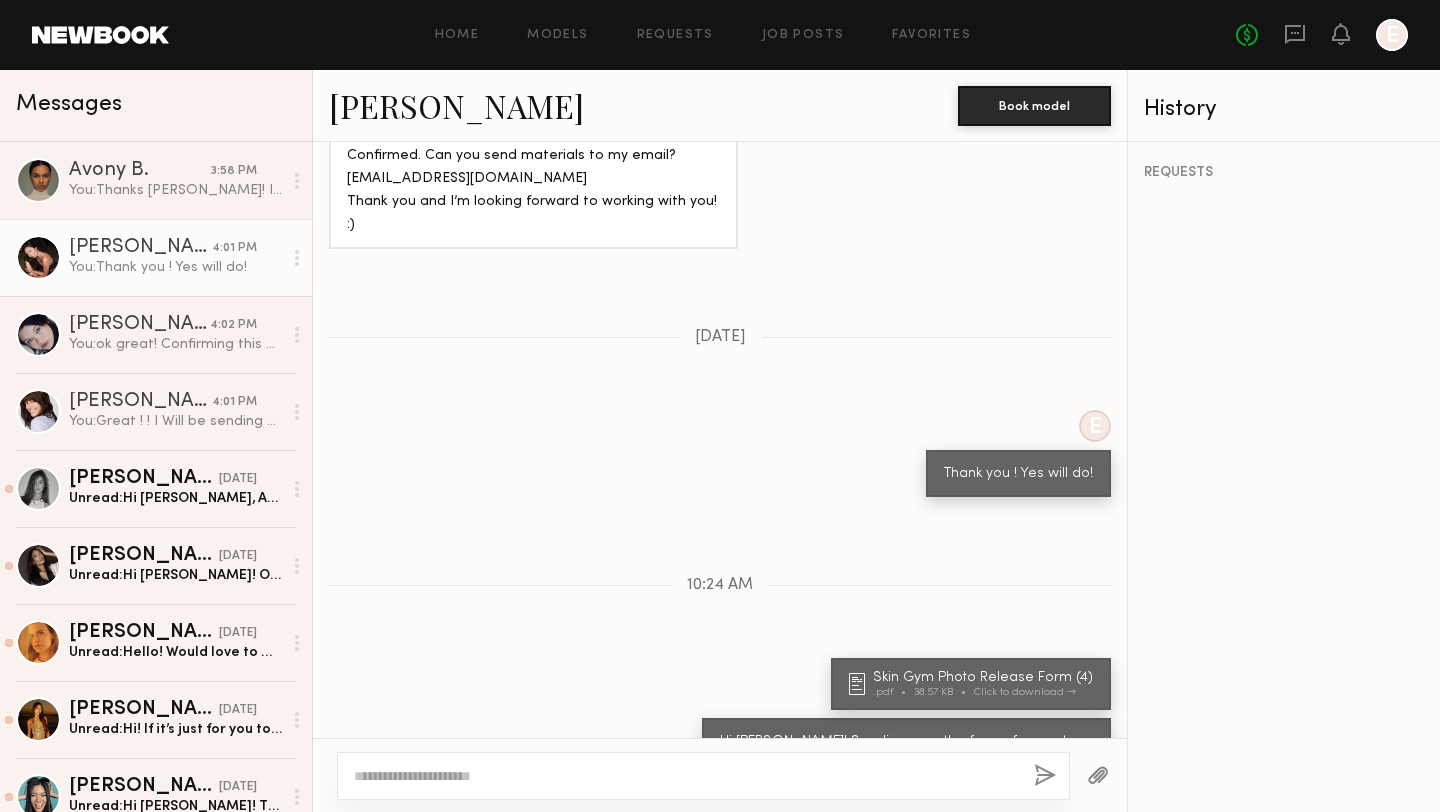 click 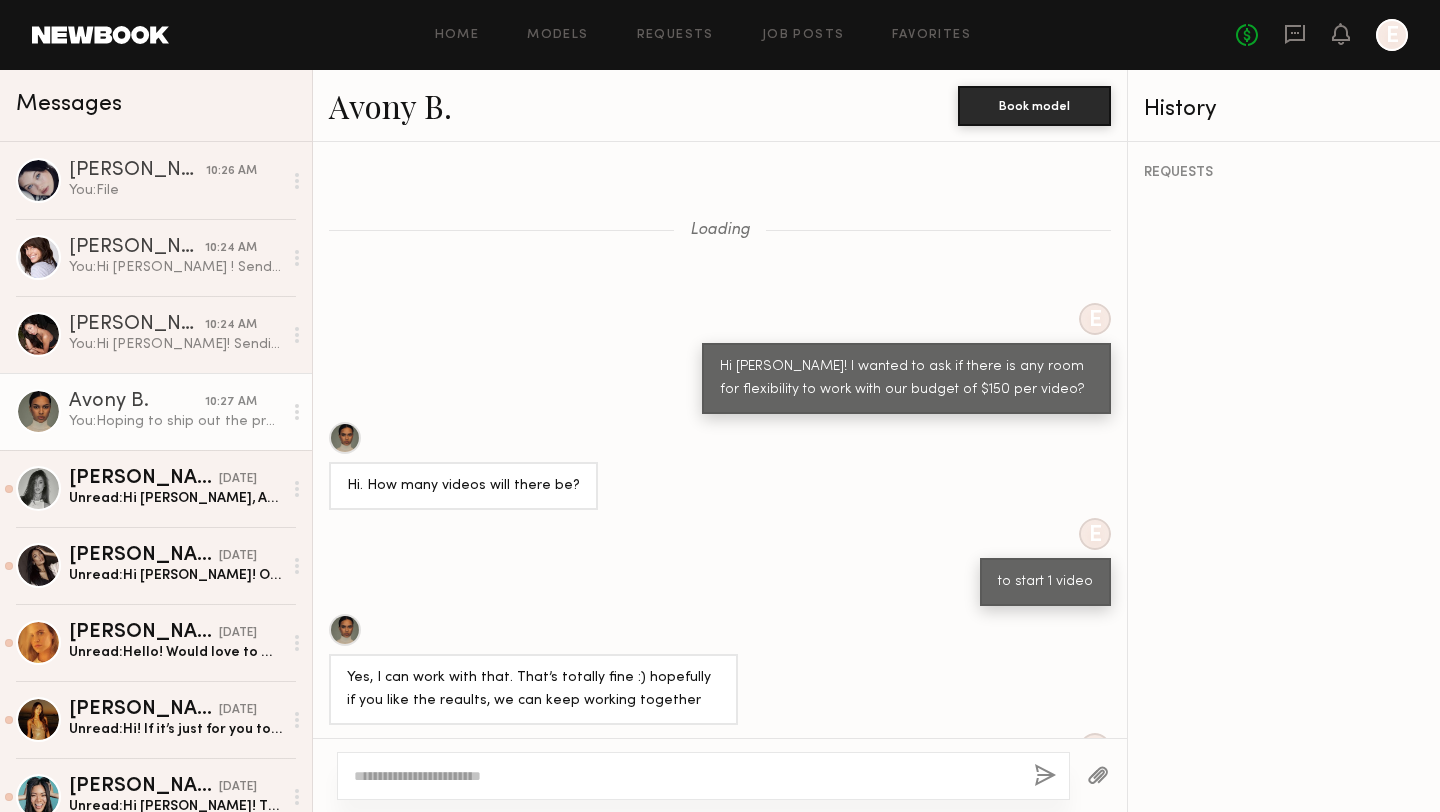 scroll, scrollTop: 0, scrollLeft: 0, axis: both 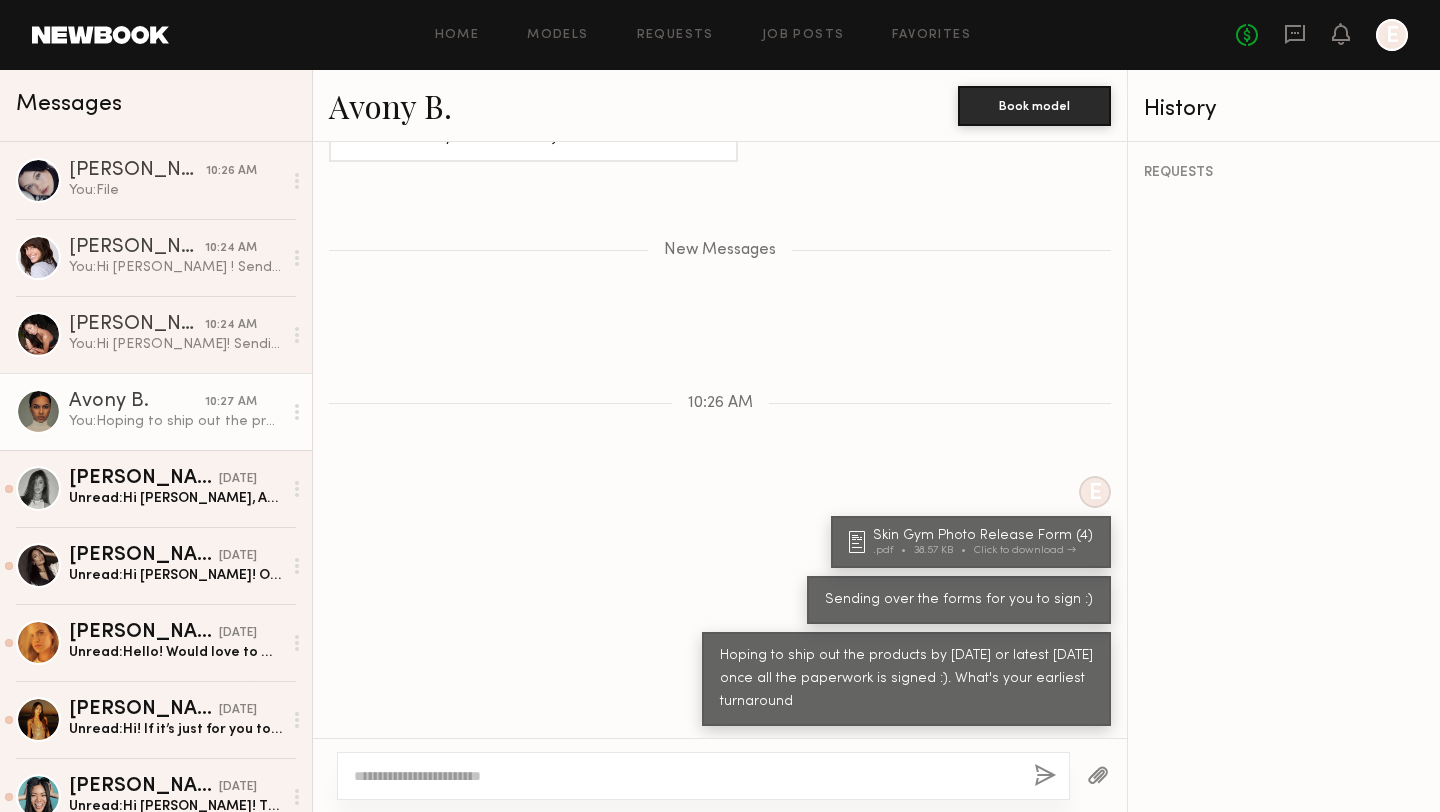 click on "No fees up to $5,000 E" 